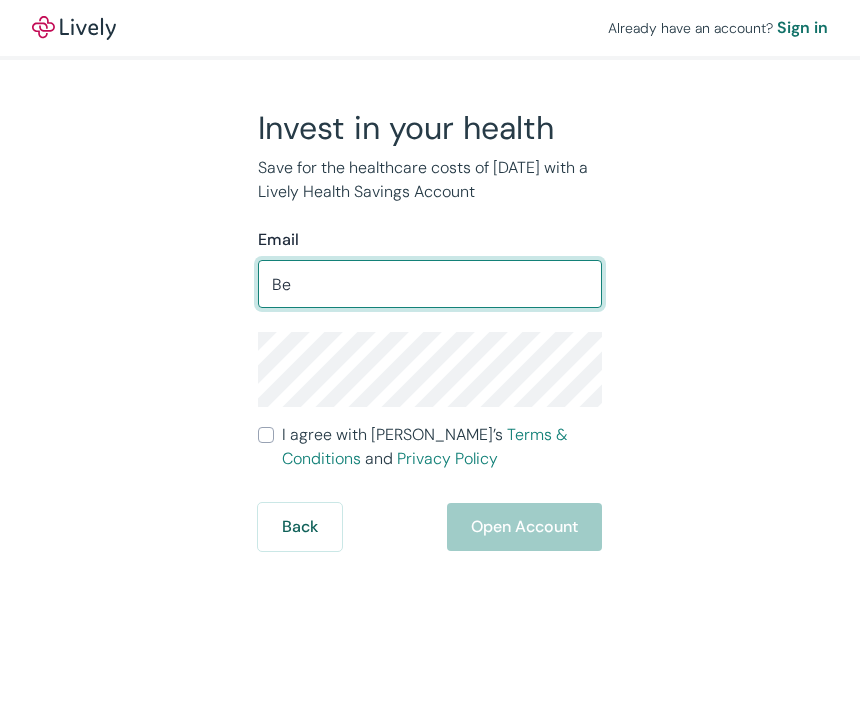 scroll, scrollTop: 0, scrollLeft: 0, axis: both 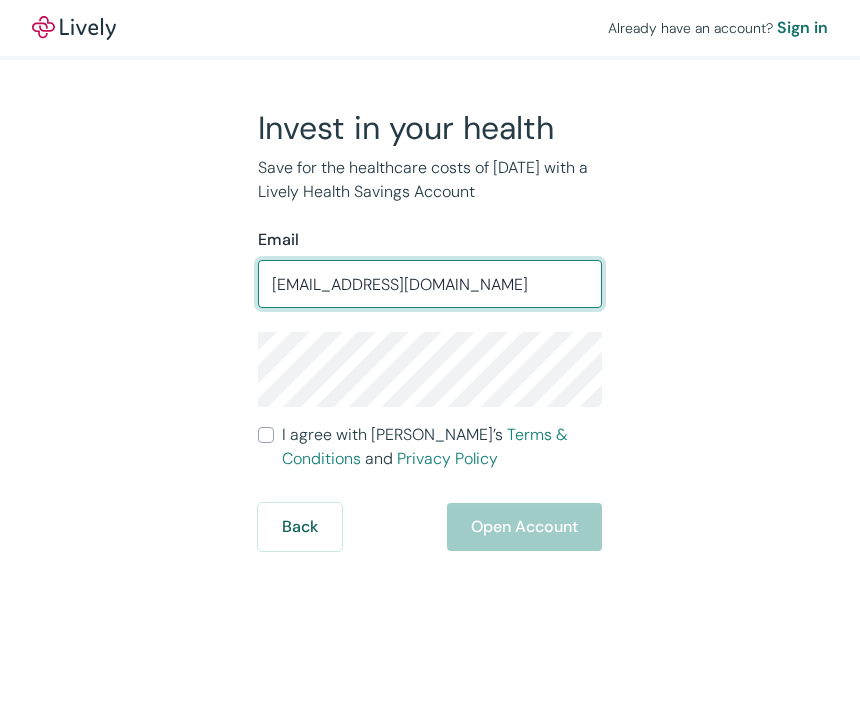 type on "Becca.faber@gmail.com" 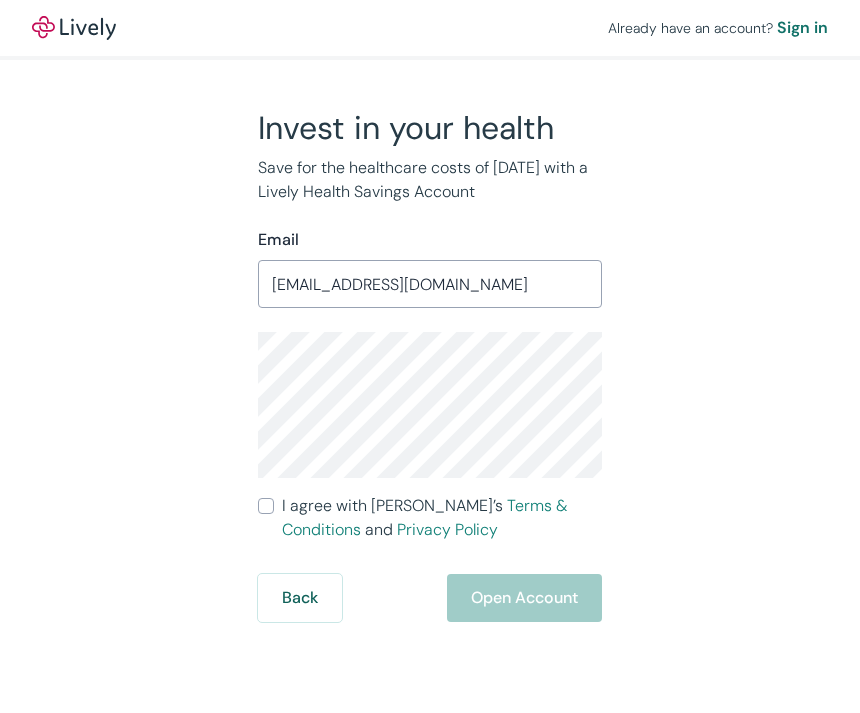 click on "I agree with Lively’s   Terms & Conditions   and   Privacy Policy" at bounding box center [266, 506] 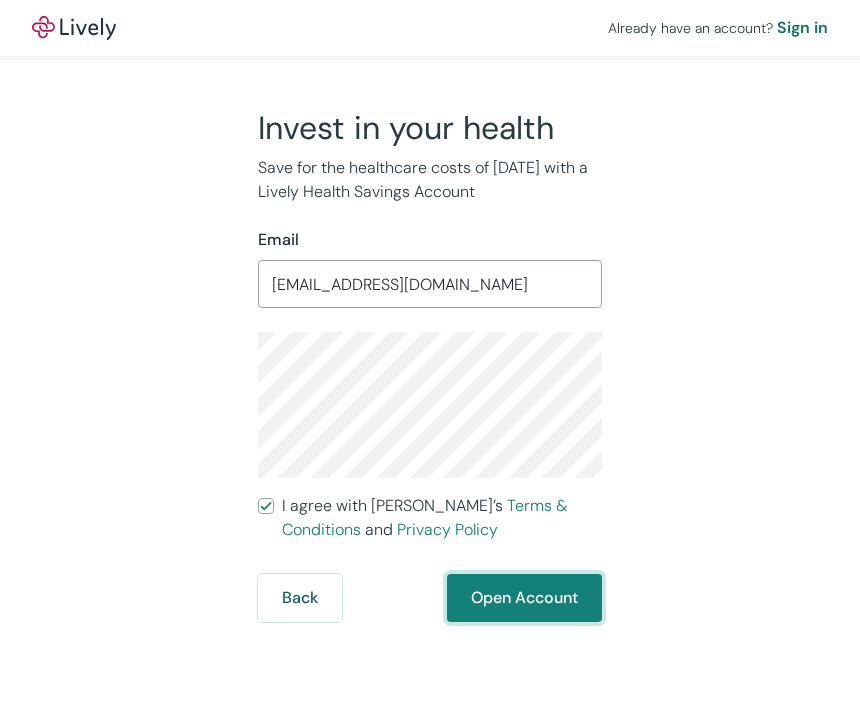 click on "Open Account" at bounding box center [524, 598] 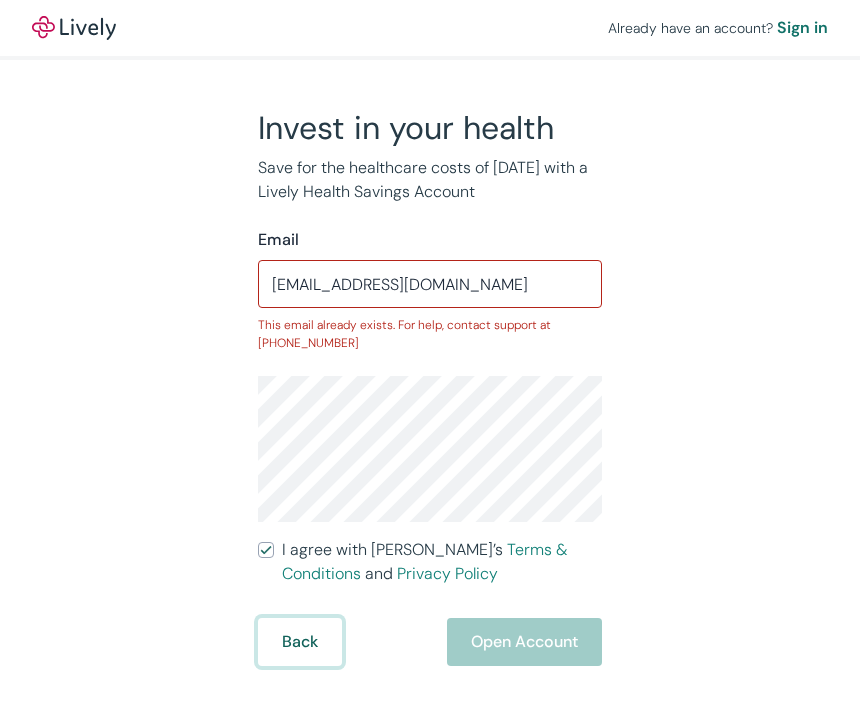 click on "Back" at bounding box center [300, 642] 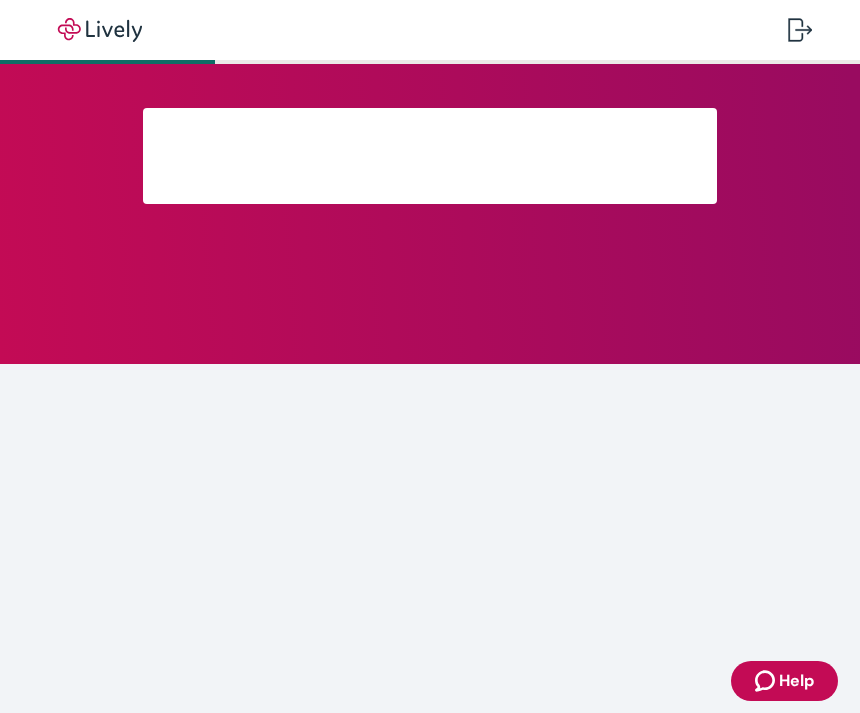 scroll, scrollTop: 0, scrollLeft: 0, axis: both 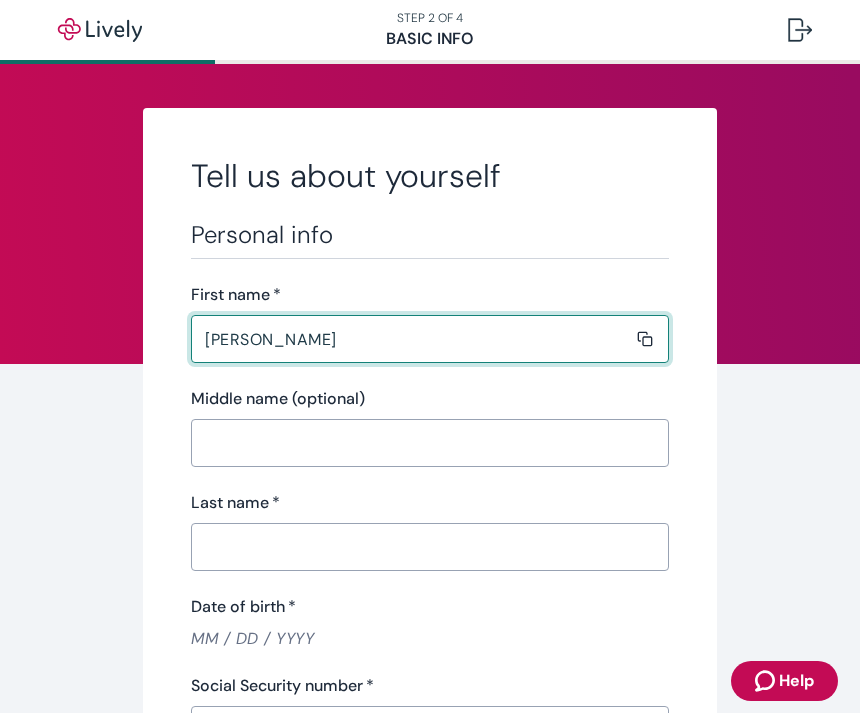 type on "[PERSON_NAME]" 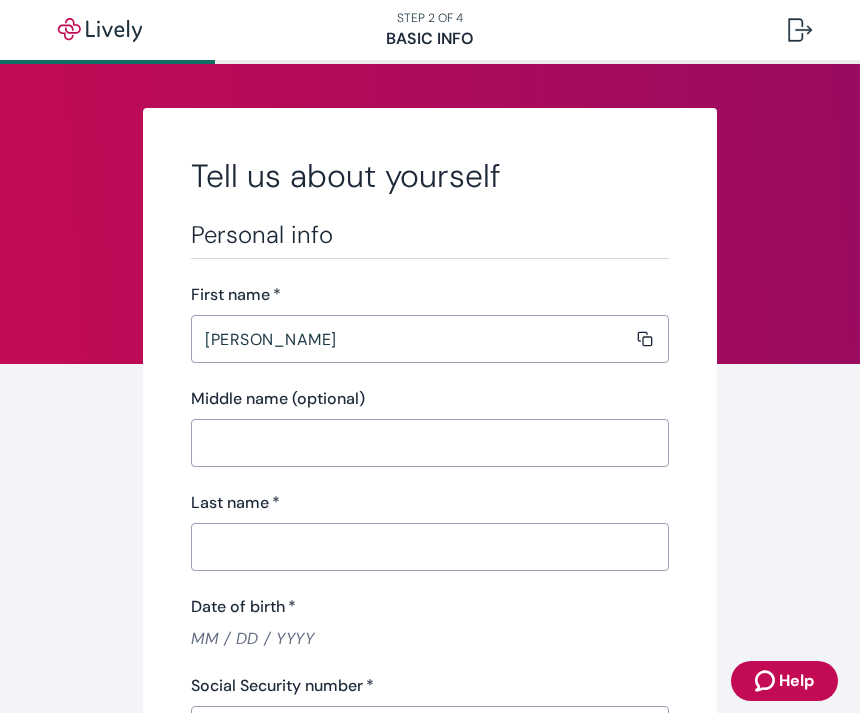 type 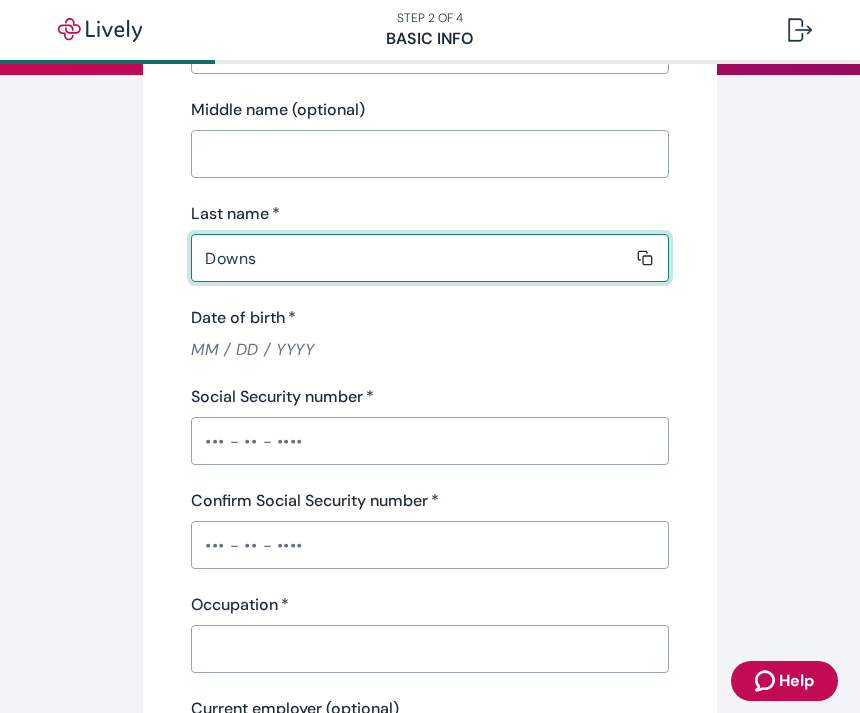 scroll, scrollTop: 290, scrollLeft: 0, axis: vertical 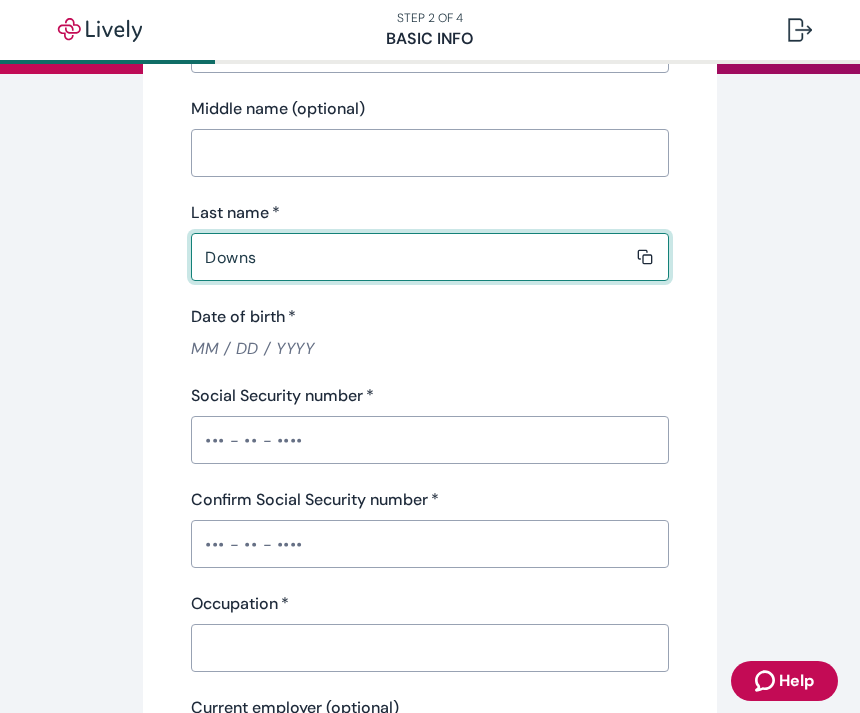 type on "Downs" 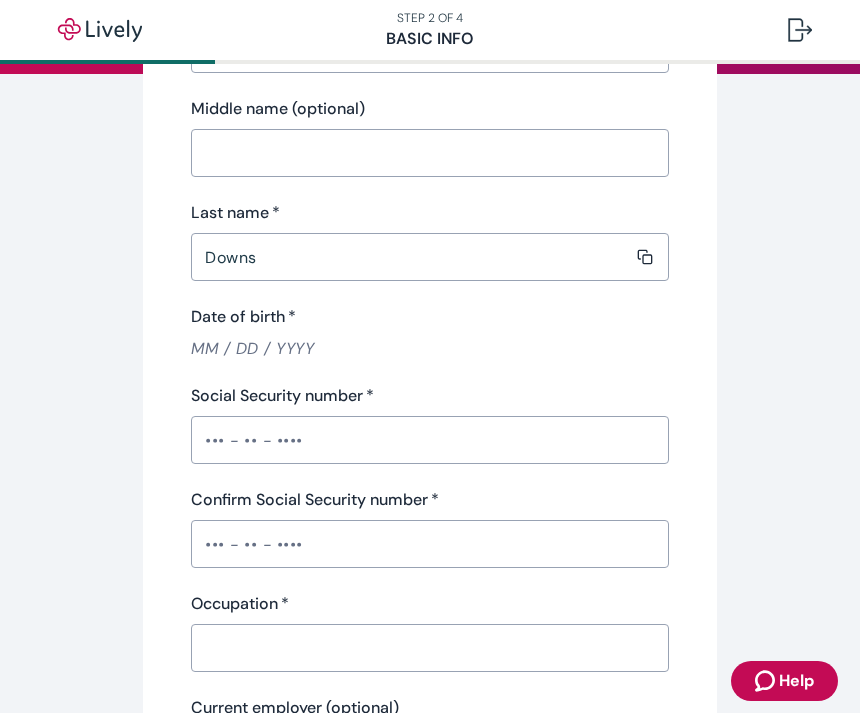 type 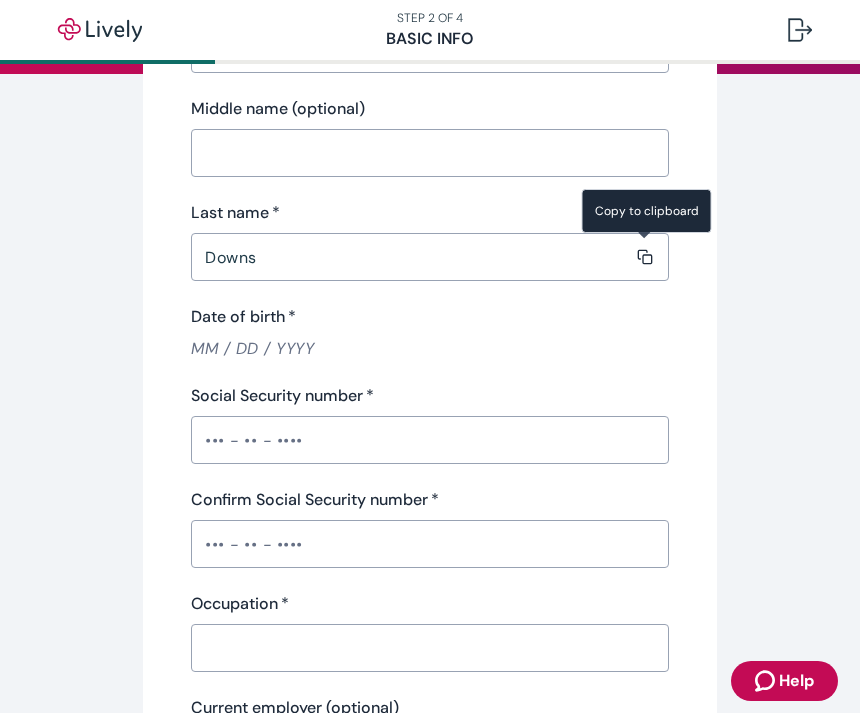 click on "Date of birth   *" at bounding box center (429, 348) 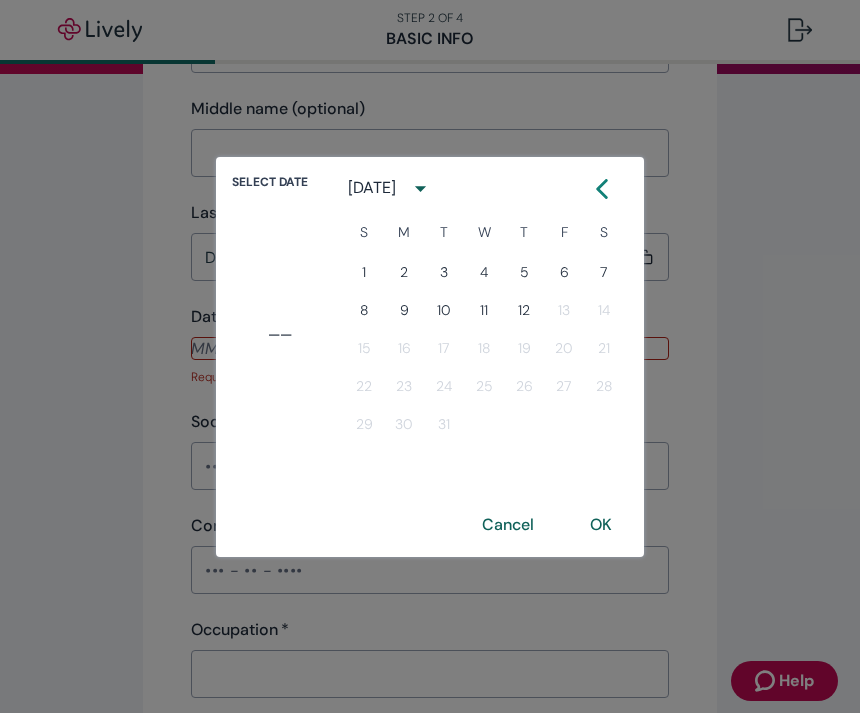 type 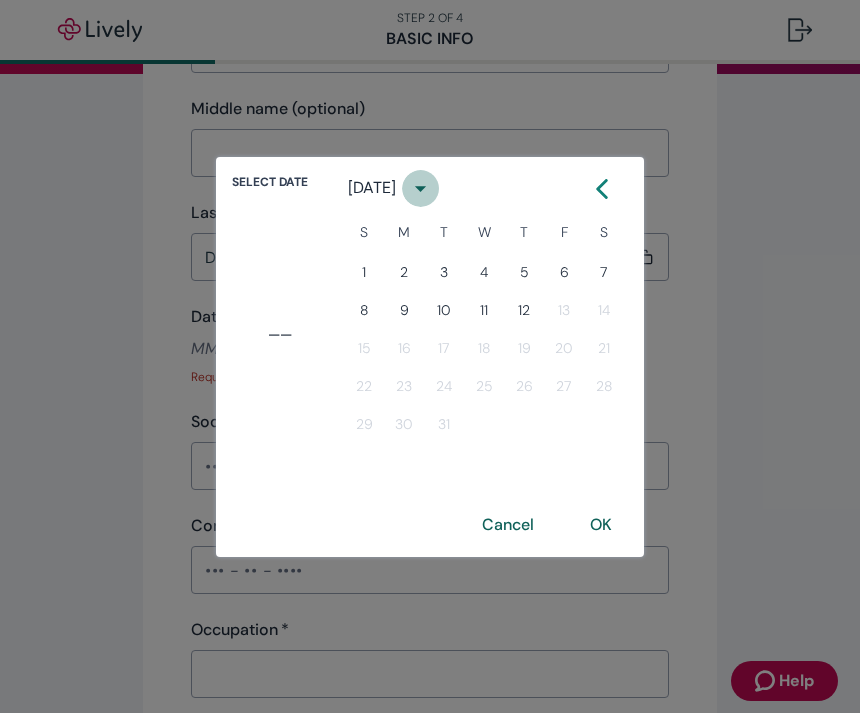 click 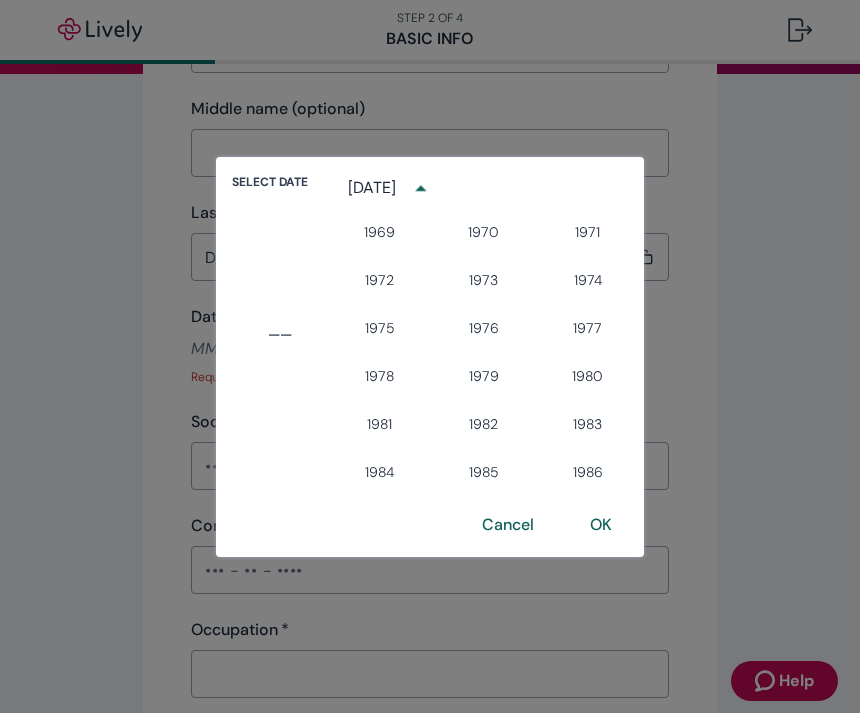 scroll, scrollTop: 1058, scrollLeft: 0, axis: vertical 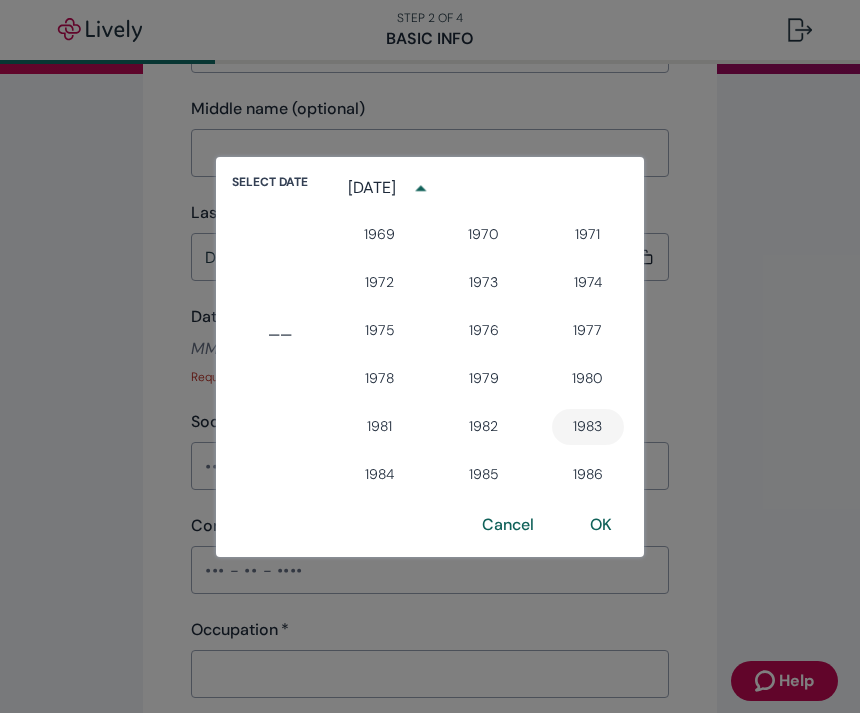 click on "1983" at bounding box center (588, 427) 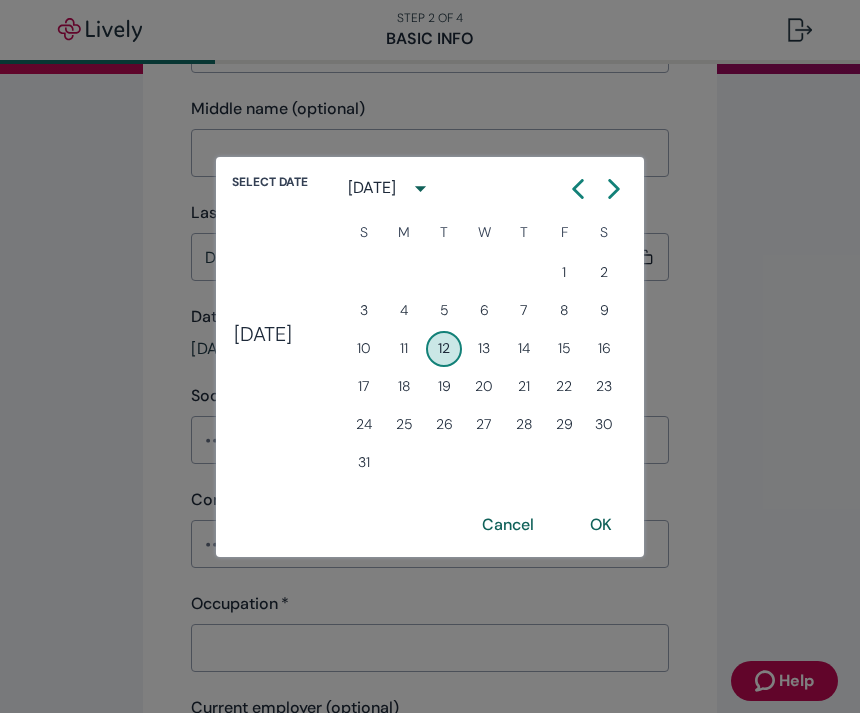 click 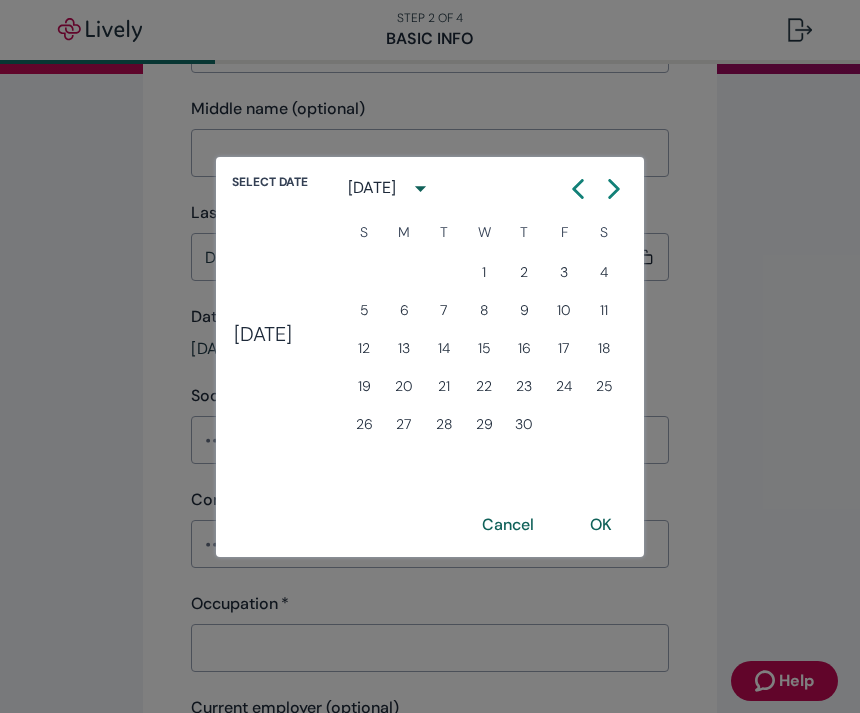 click 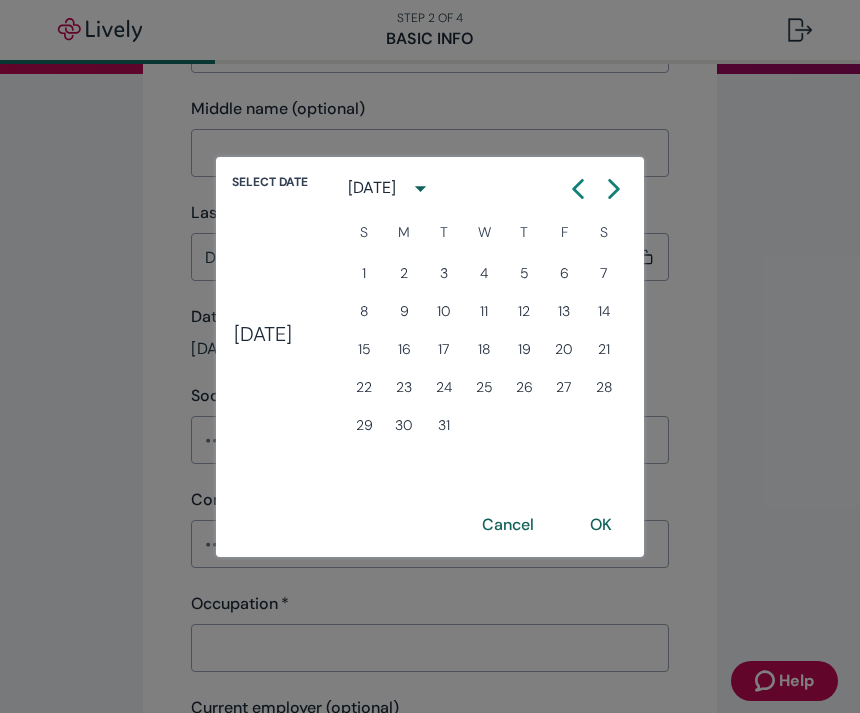 click 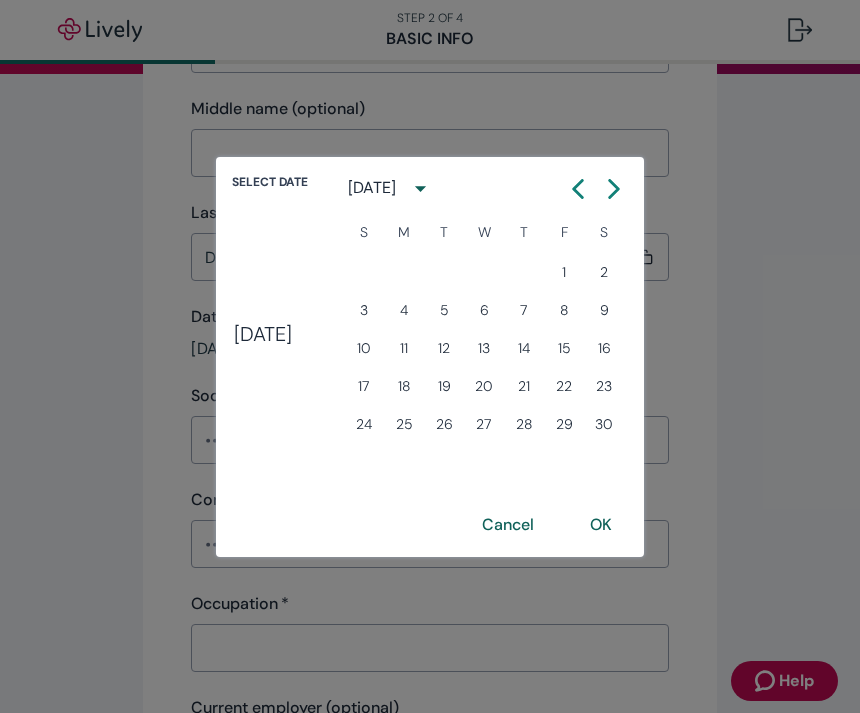 click 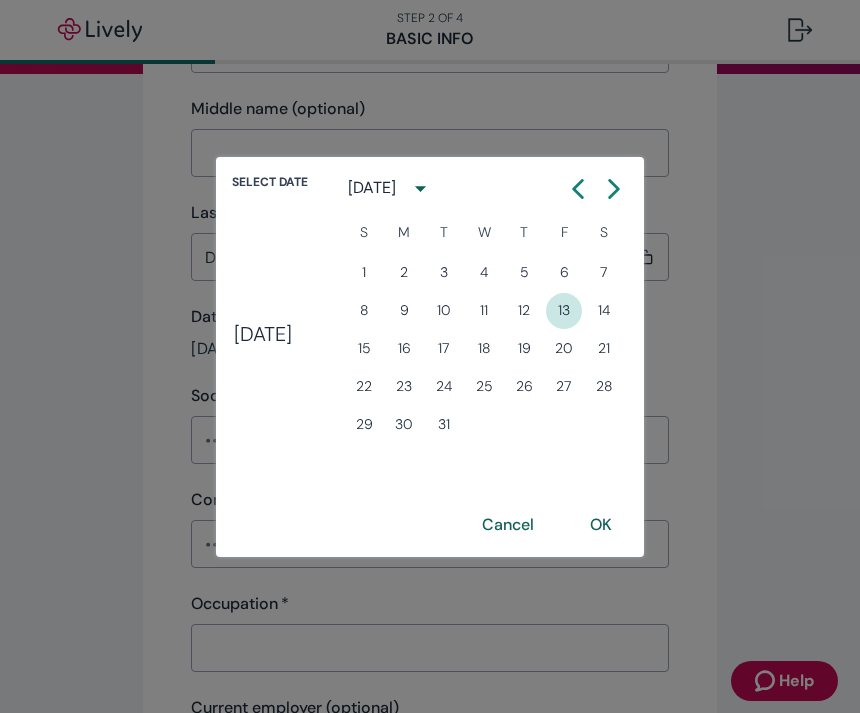 click on "13" at bounding box center [564, 311] 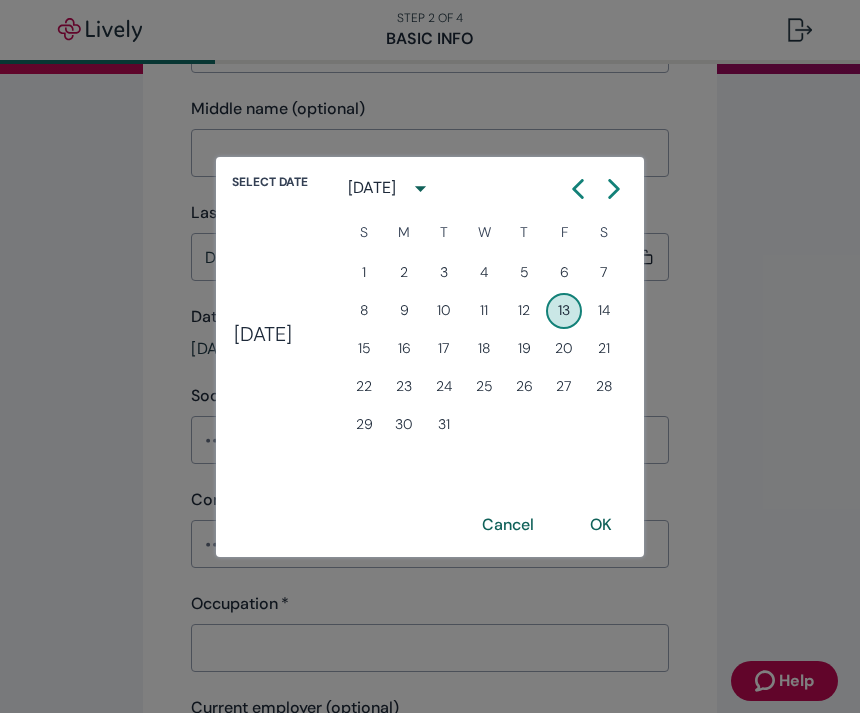 click on "OK" at bounding box center (601, 525) 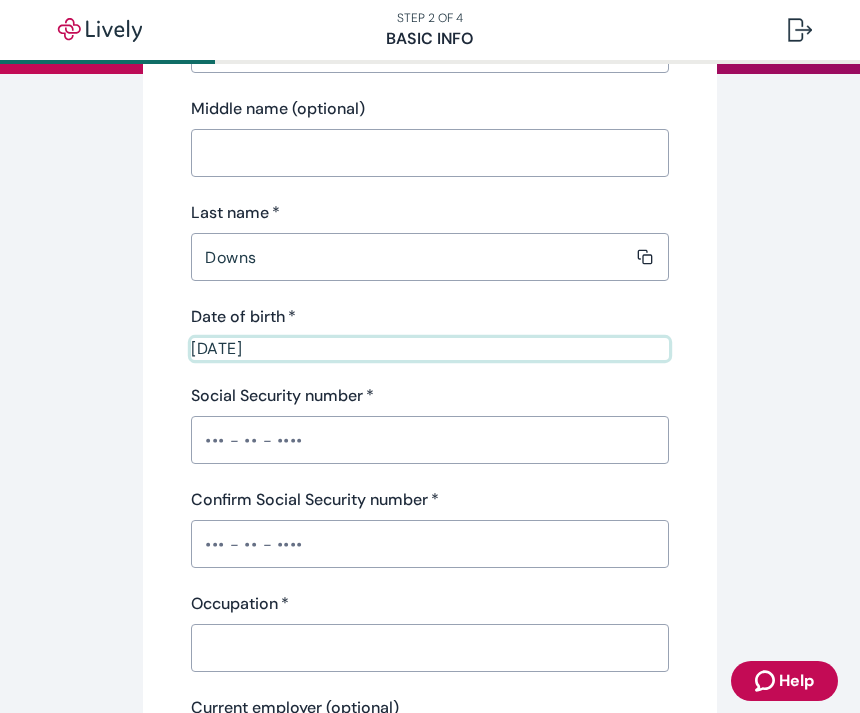 click on "Social Security number   *" at bounding box center [429, 440] 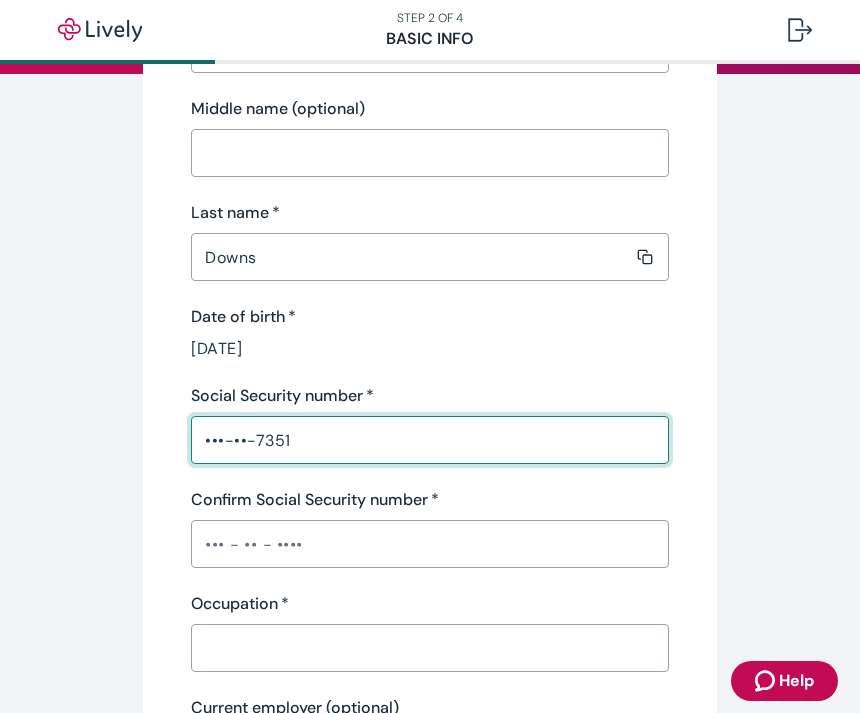 type on "•••-••-7351" 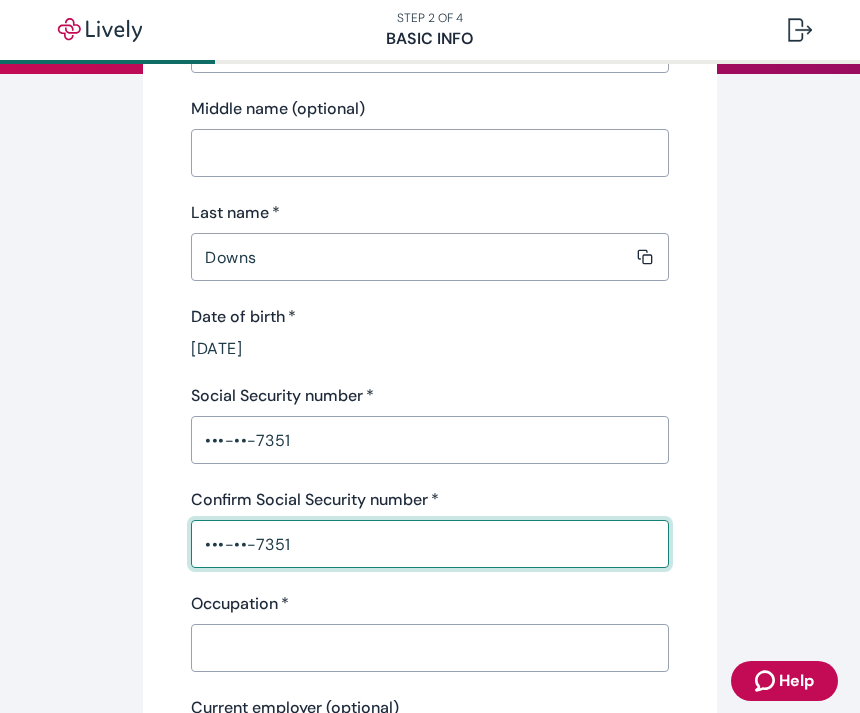 type on "•••-••-7351" 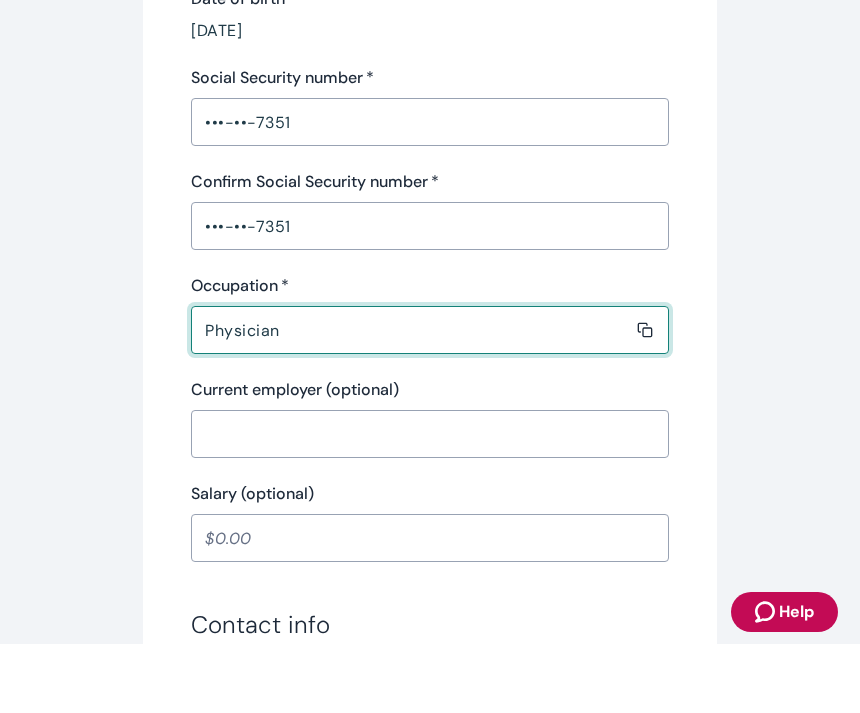 scroll, scrollTop: 564, scrollLeft: 0, axis: vertical 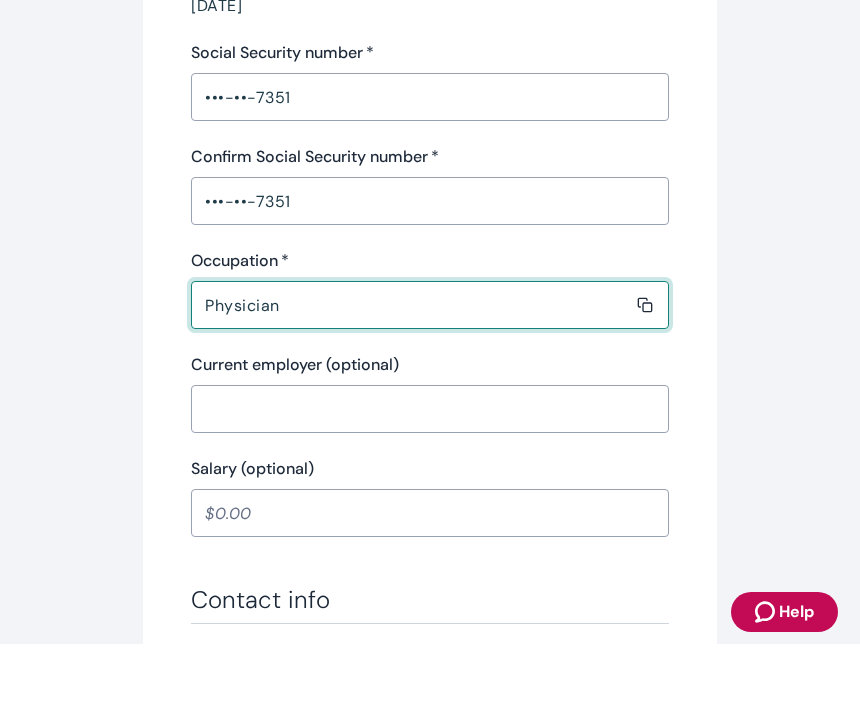 type on "Physician" 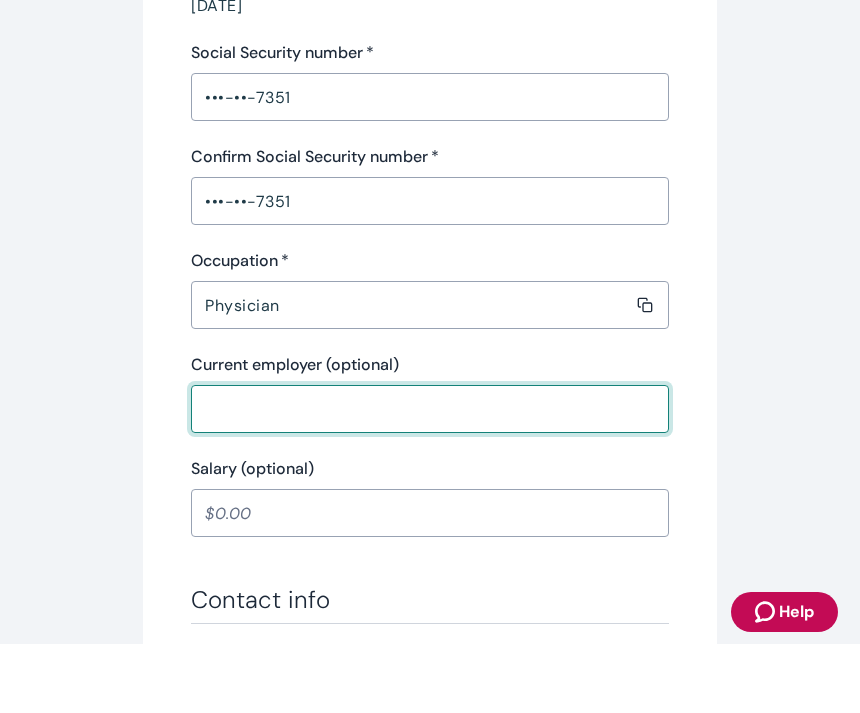 click on "Salary (optional)" at bounding box center [429, 582] 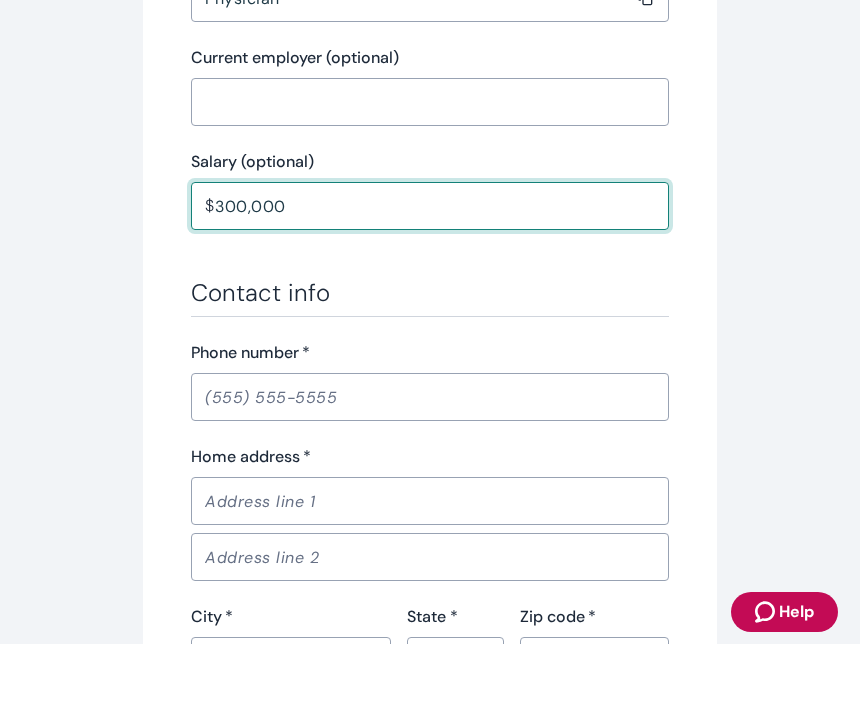 scroll, scrollTop: 956, scrollLeft: 0, axis: vertical 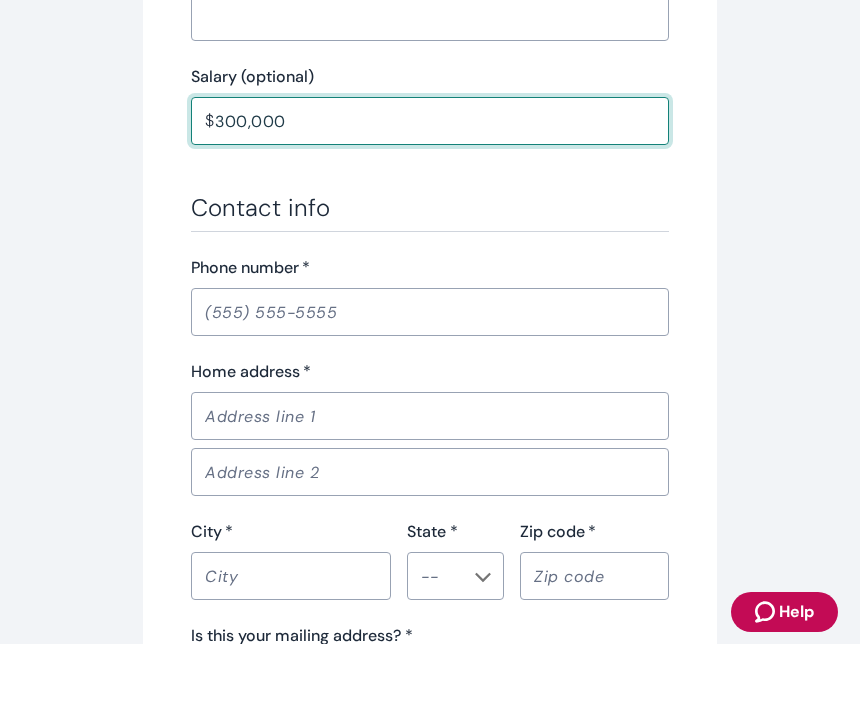 click on "Phone number   *" at bounding box center (429, 381) 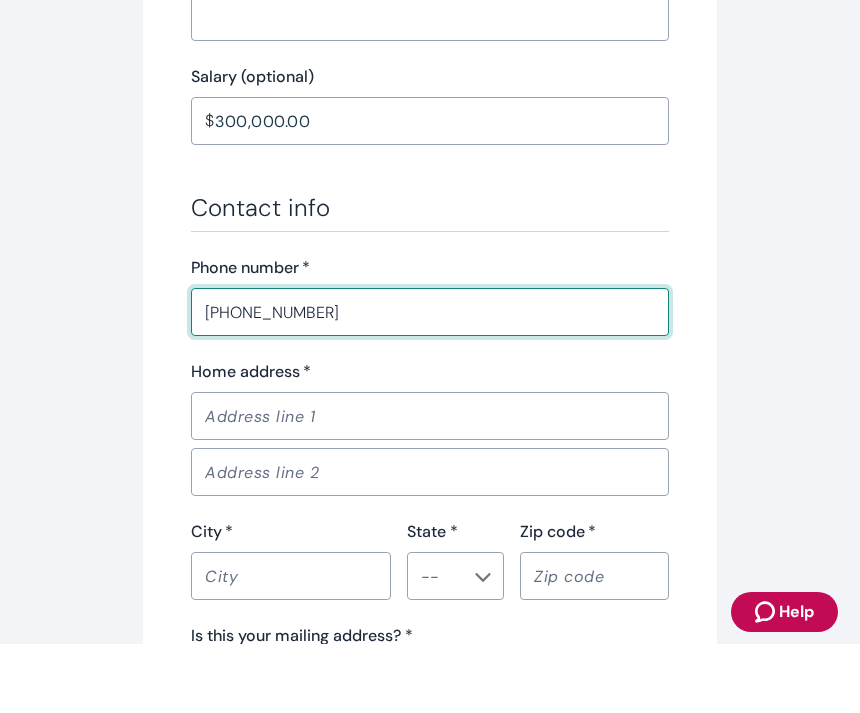 type on "[PHONE_NUMBER]" 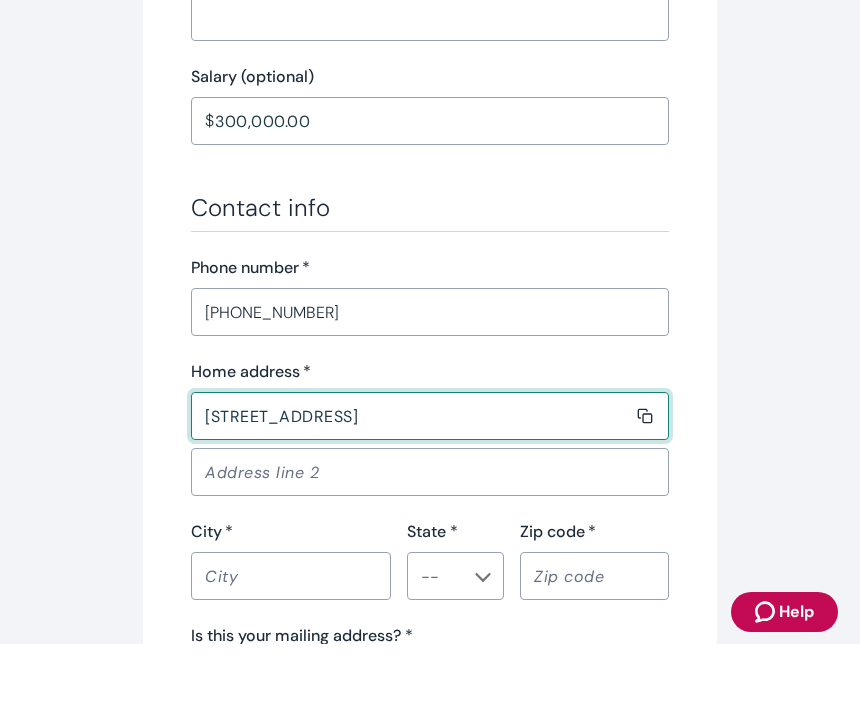 type on "[STREET_ADDRESS]" 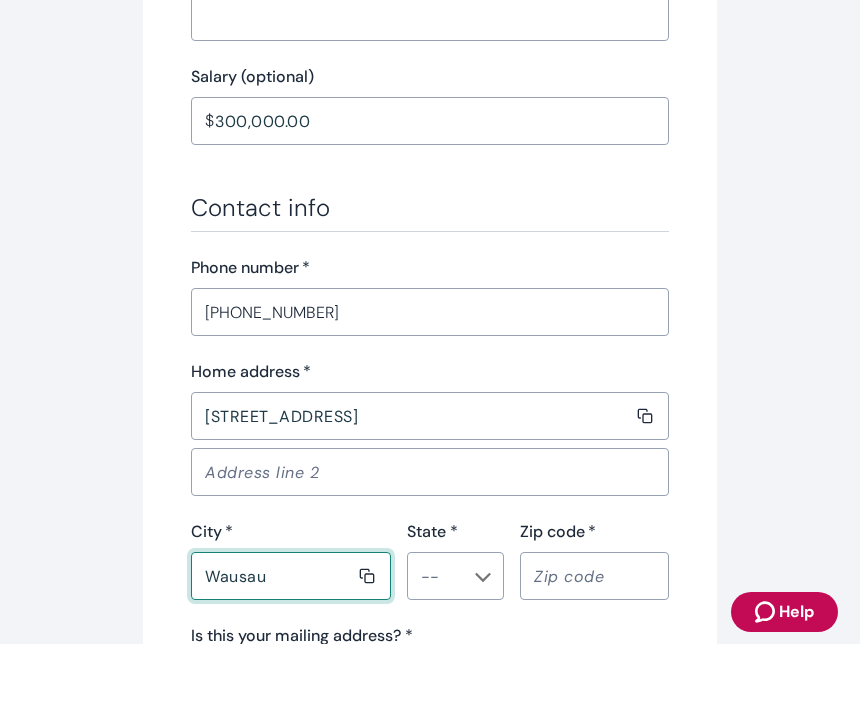type on "Wausau" 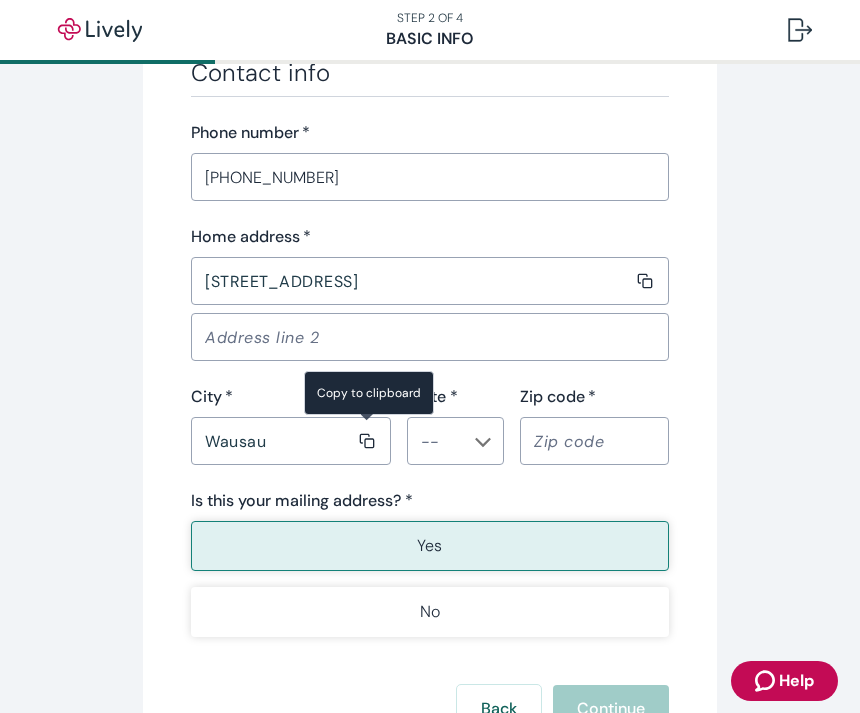 scroll, scrollTop: 1161, scrollLeft: 0, axis: vertical 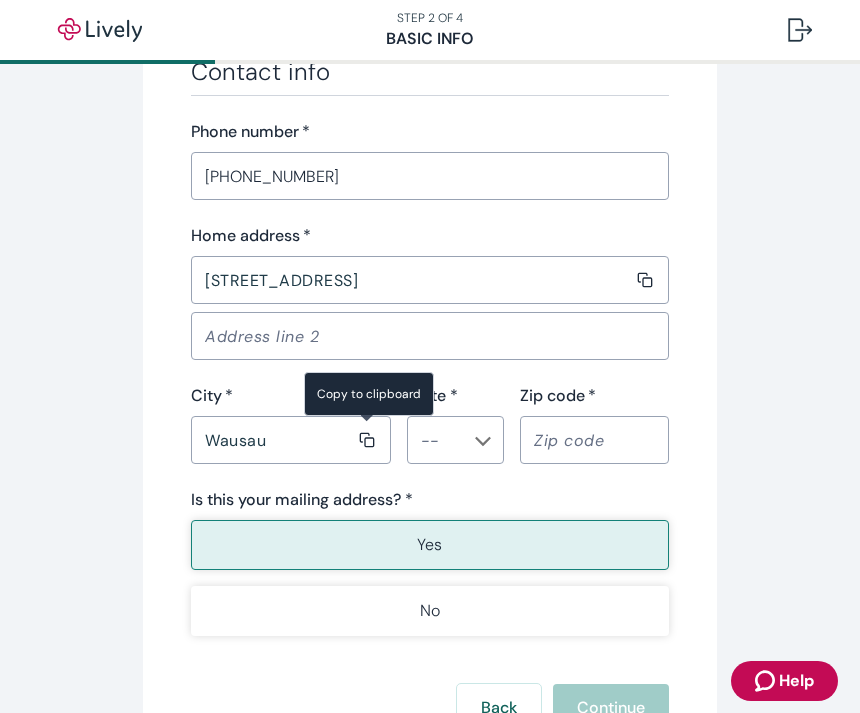 click on "State *" at bounding box center [439, 440] 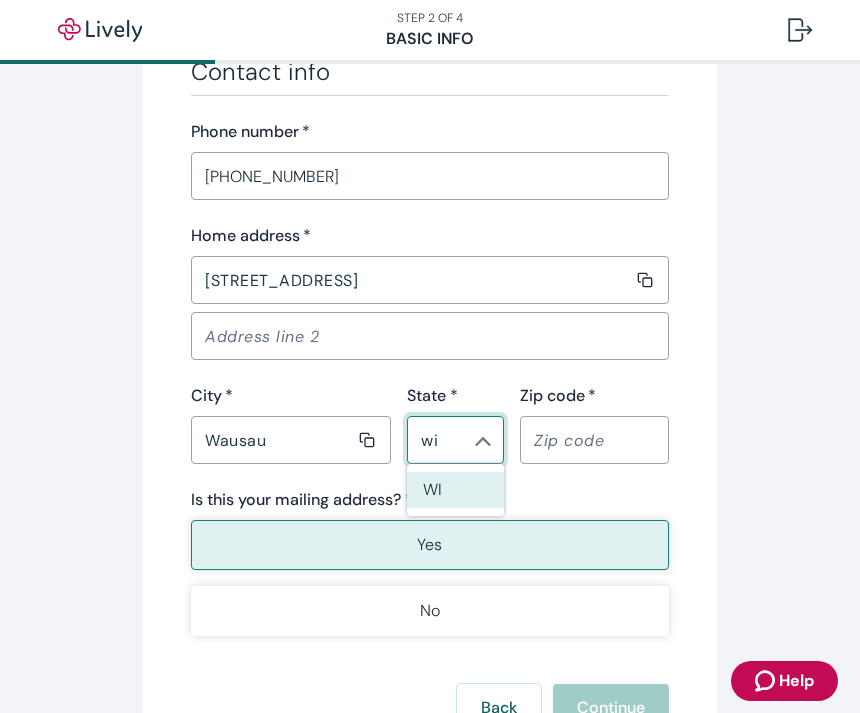 type on "WI" 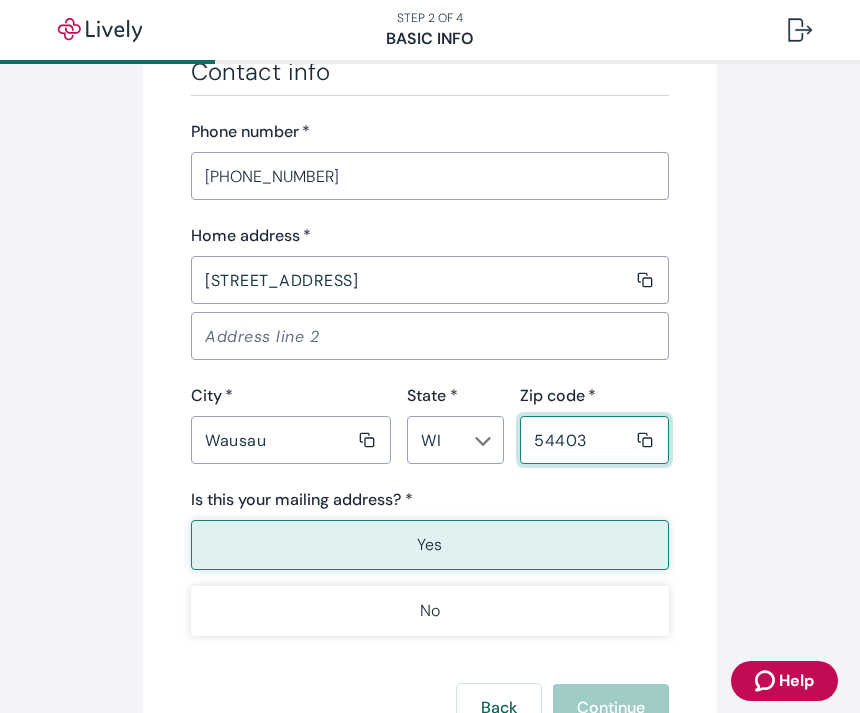 type on "54403" 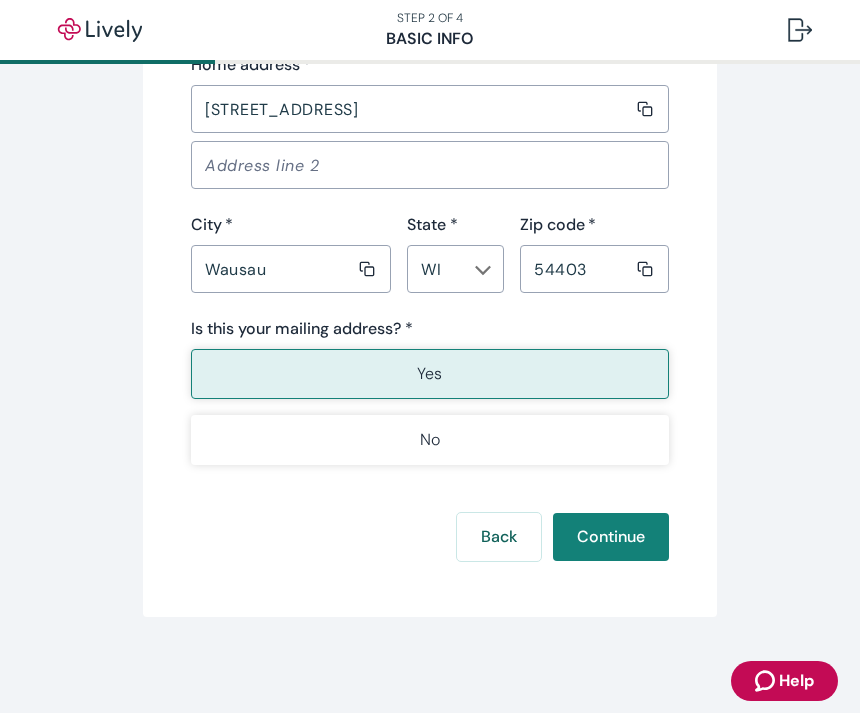 scroll, scrollTop: 1332, scrollLeft: 0, axis: vertical 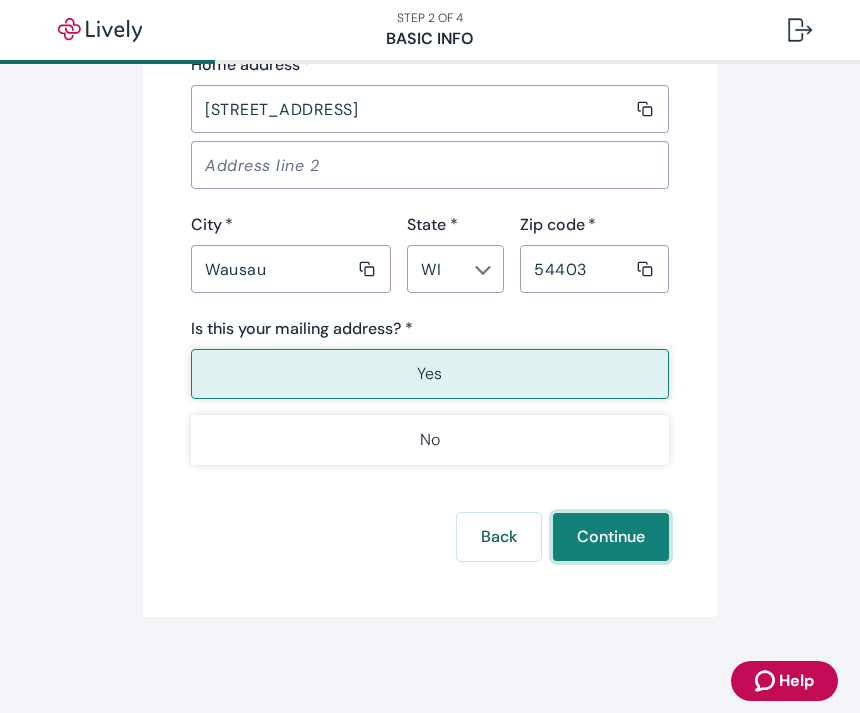 click on "Continue" at bounding box center [611, 537] 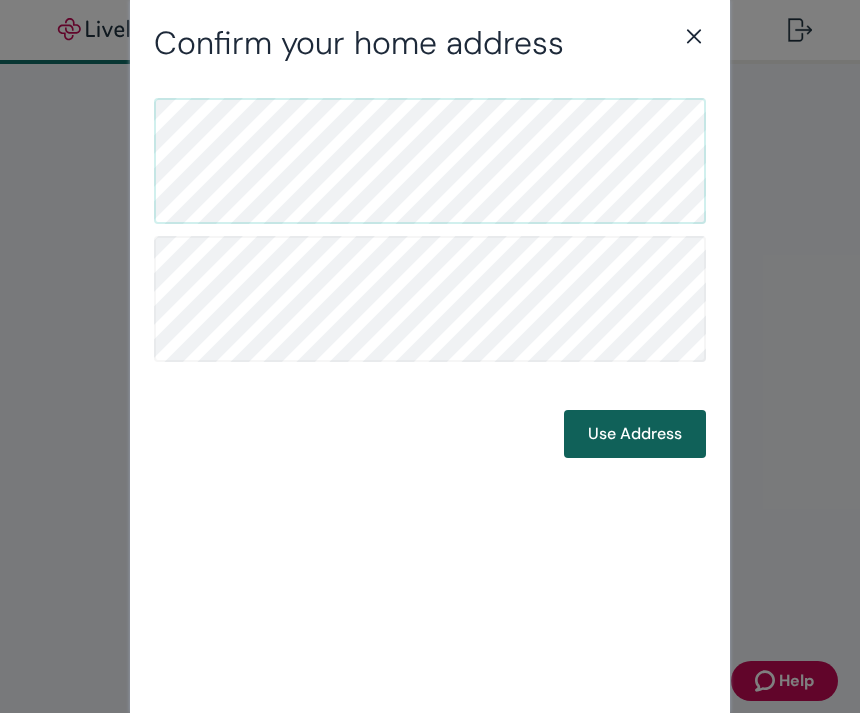 click on "Use Address" at bounding box center [635, 434] 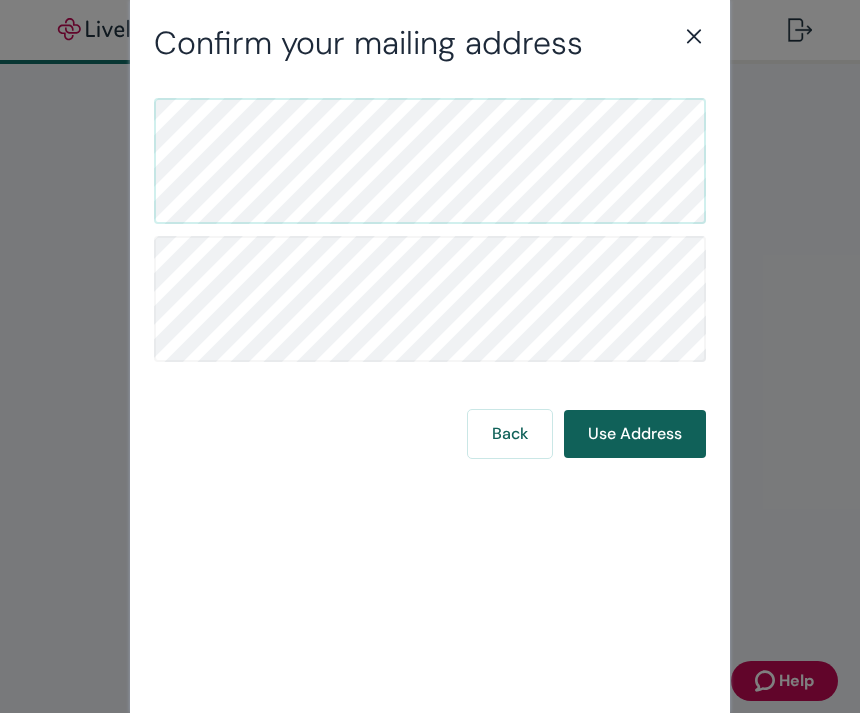 click on "Use Address" at bounding box center (635, 434) 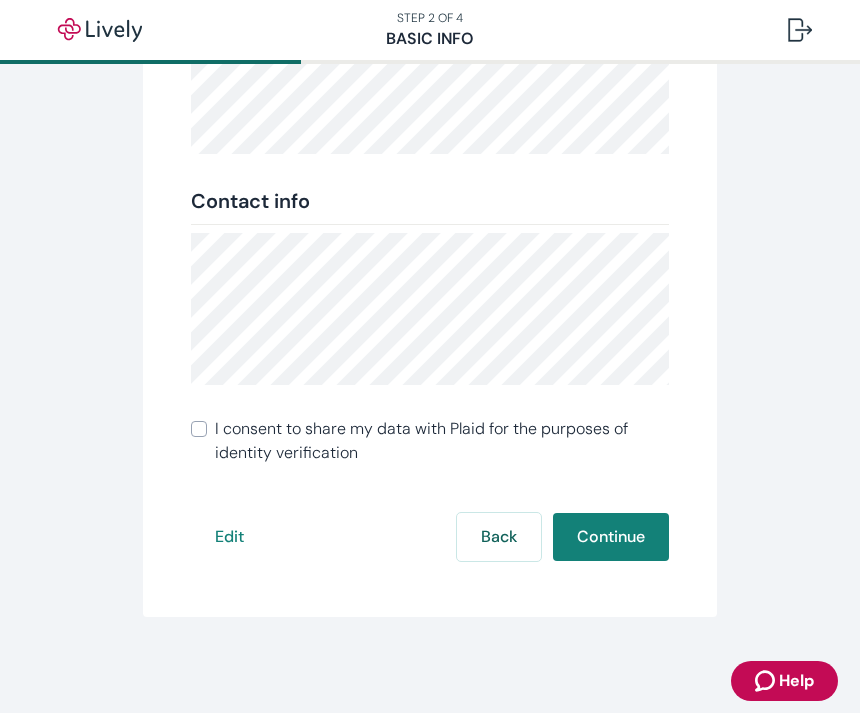 scroll, scrollTop: 421, scrollLeft: 0, axis: vertical 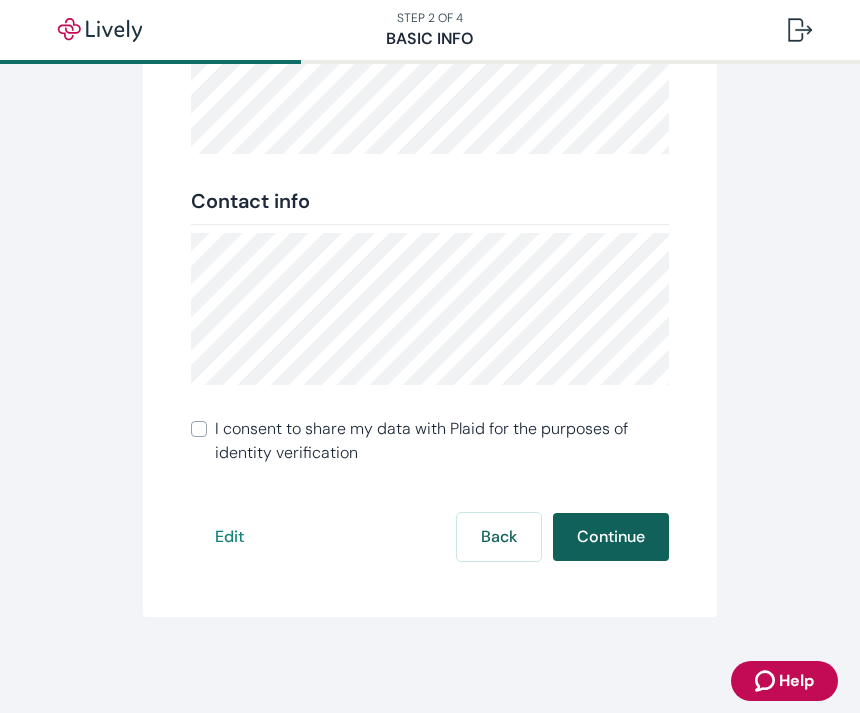 click on "Continue" at bounding box center (611, 537) 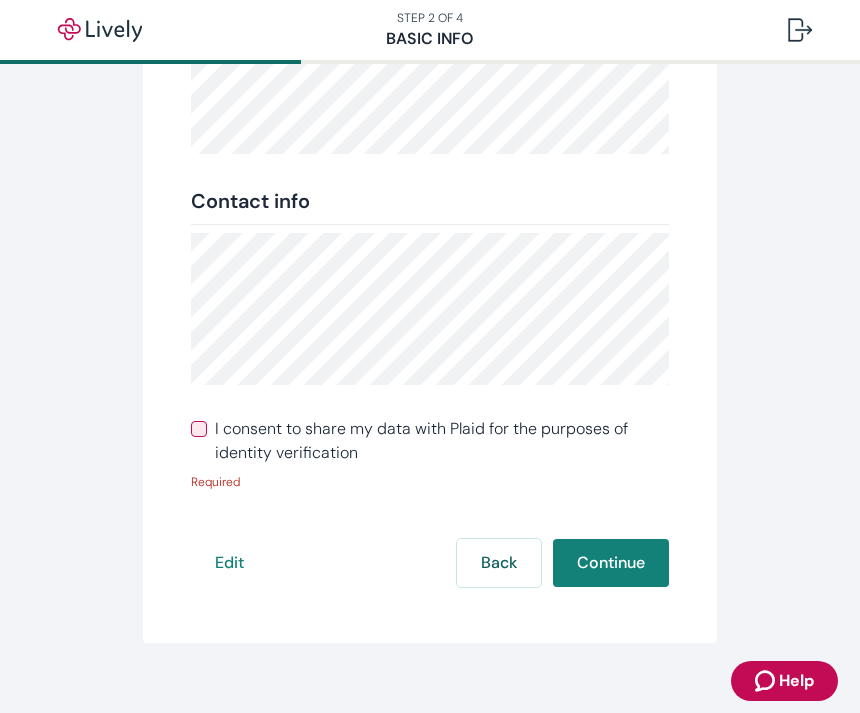 click on "I consent to share my data with Plaid for the purposes of identity verification" at bounding box center (199, 429) 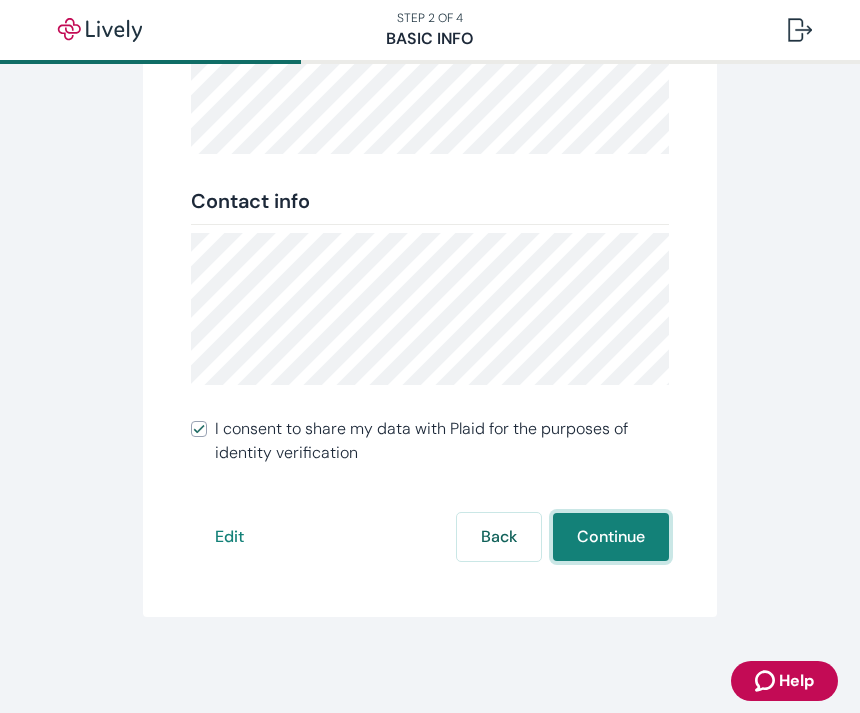 click on "Continue" at bounding box center (611, 537) 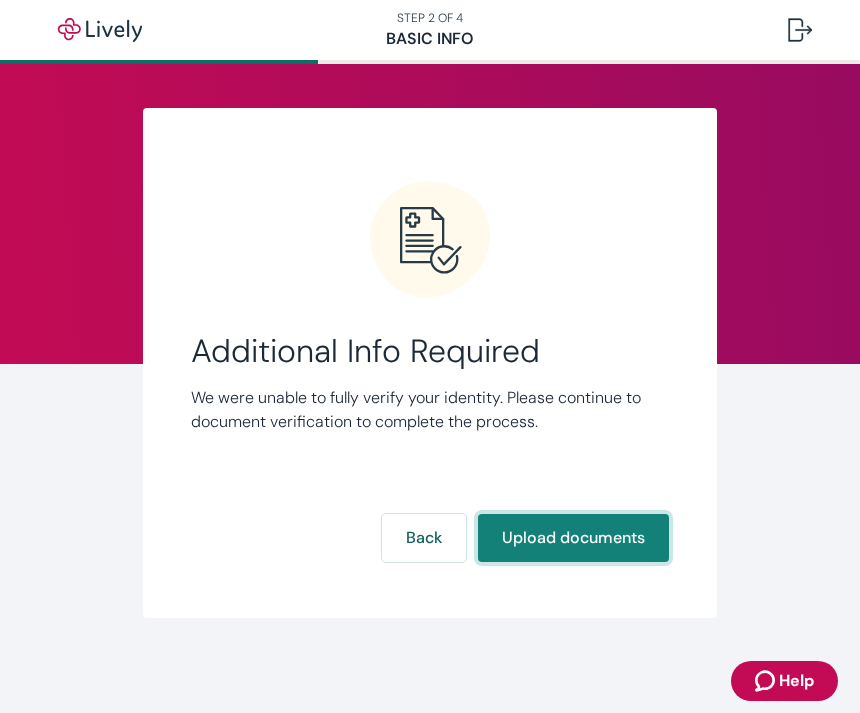 click on "Upload documents" at bounding box center [573, 538] 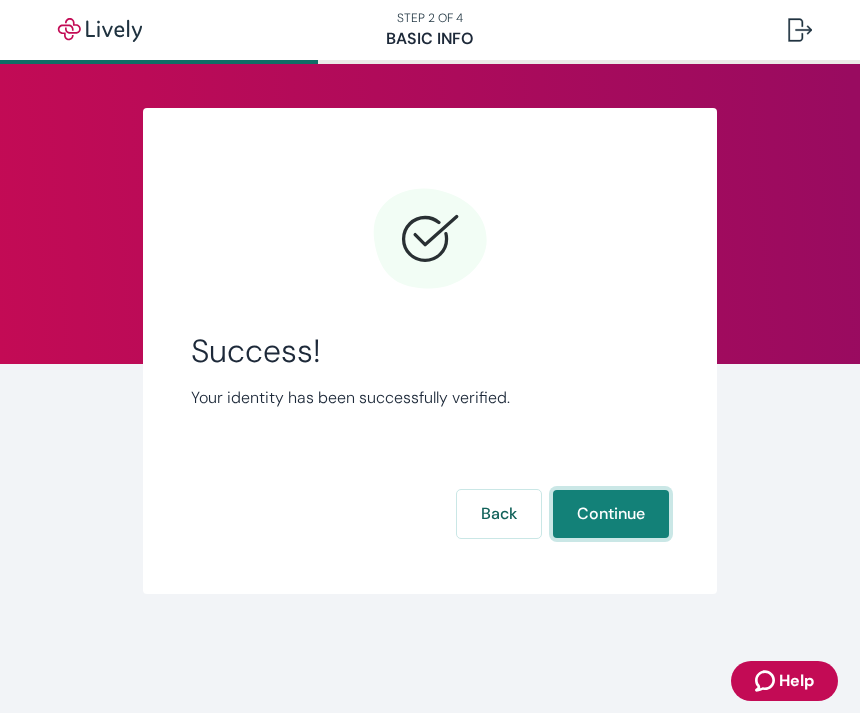 click on "Continue" at bounding box center [611, 514] 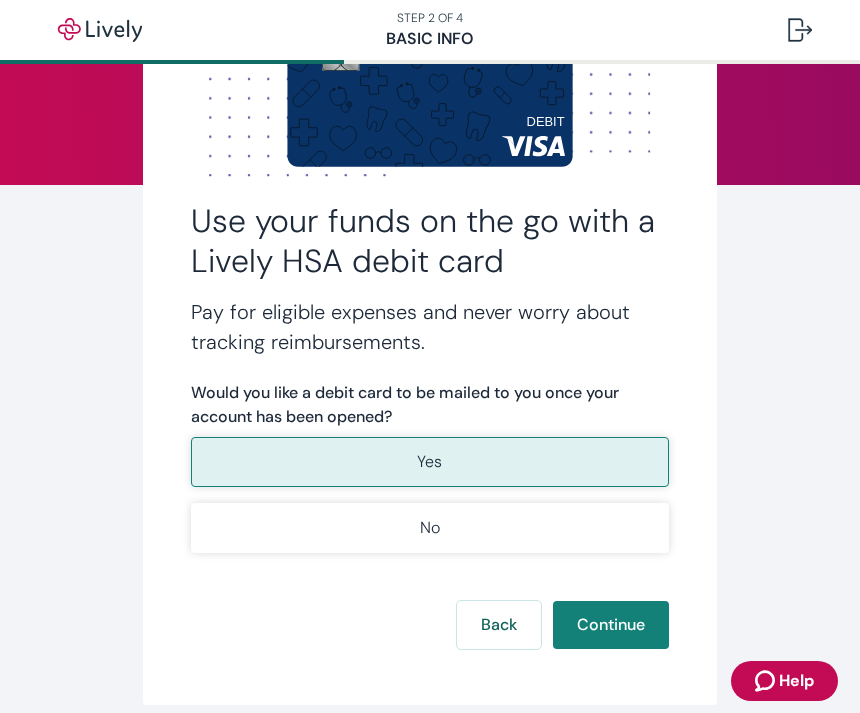 scroll, scrollTop: 185, scrollLeft: 0, axis: vertical 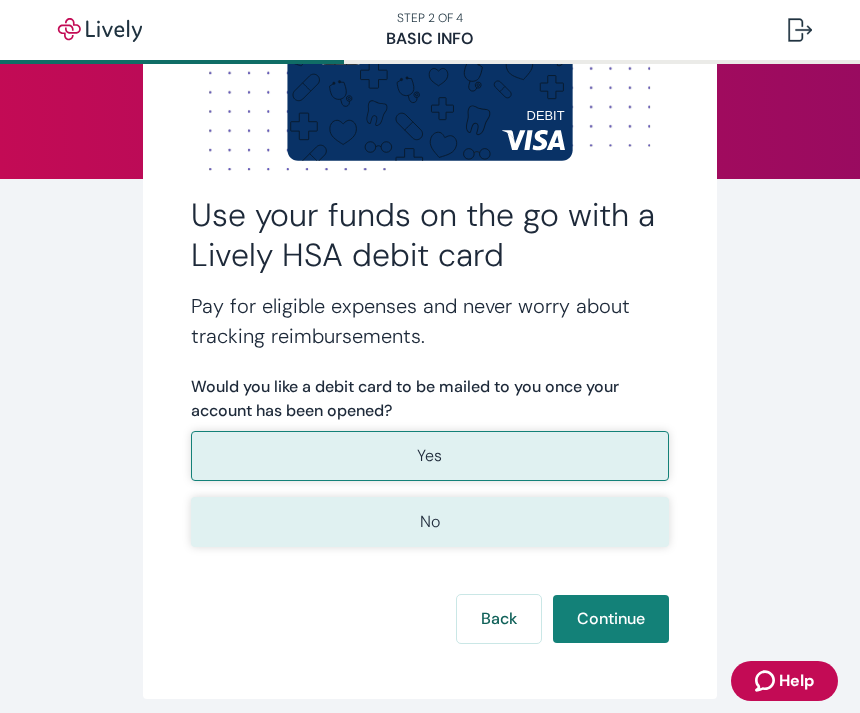 click on "No" at bounding box center [430, 522] 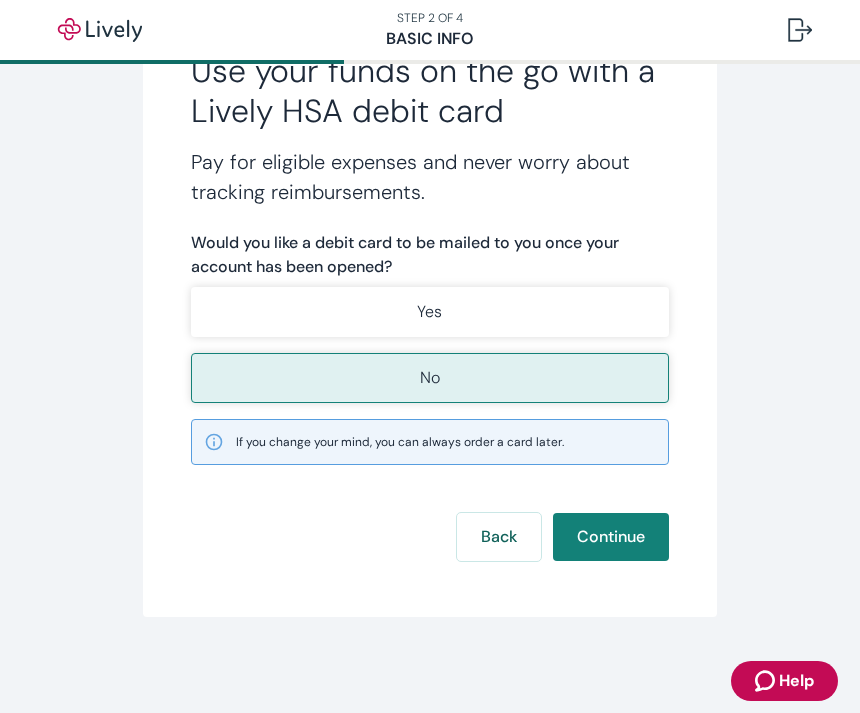 scroll, scrollTop: 329, scrollLeft: 0, axis: vertical 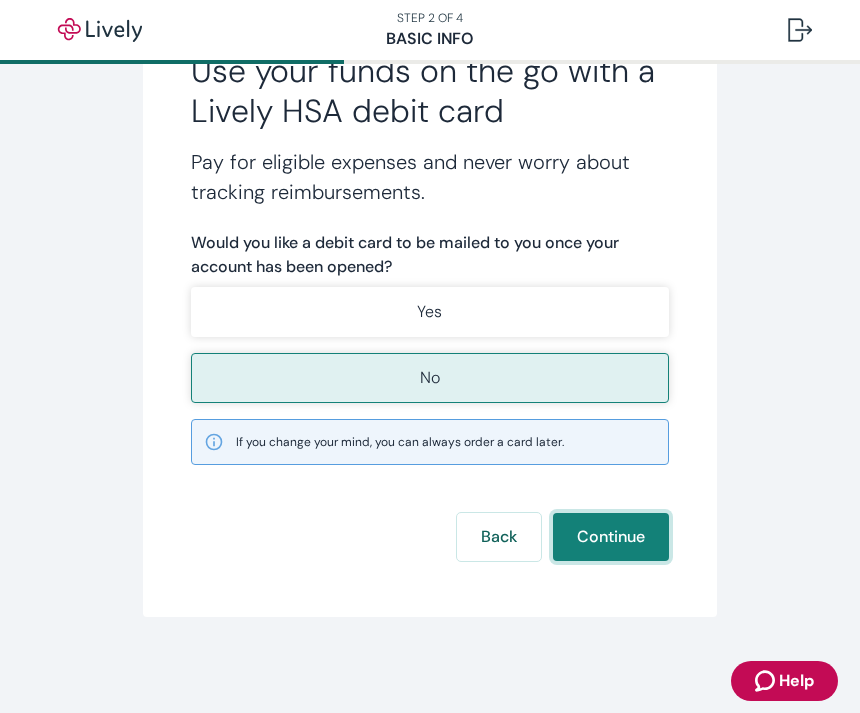 click on "Continue" at bounding box center [611, 537] 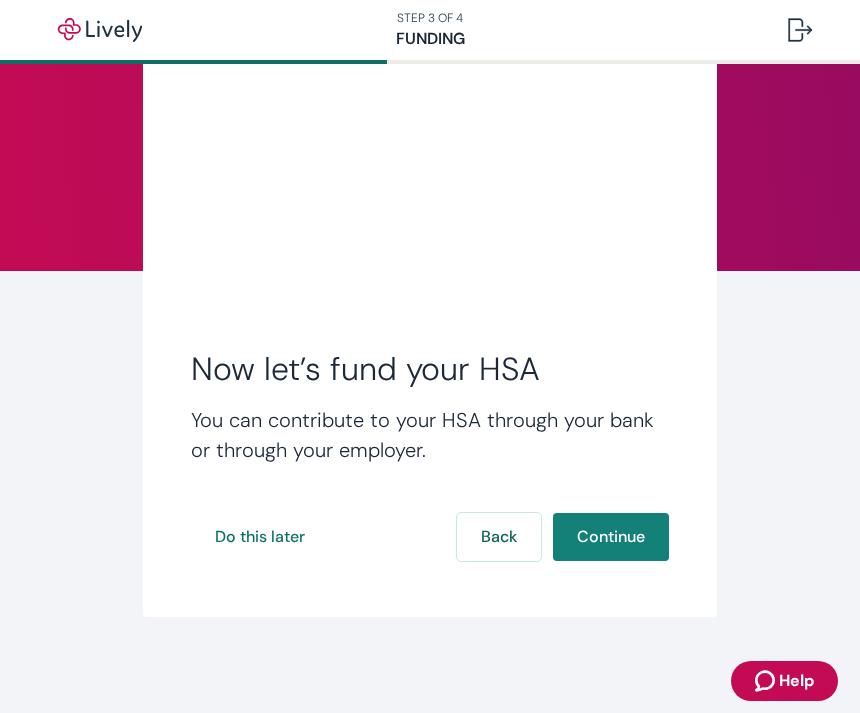 scroll, scrollTop: 93, scrollLeft: 0, axis: vertical 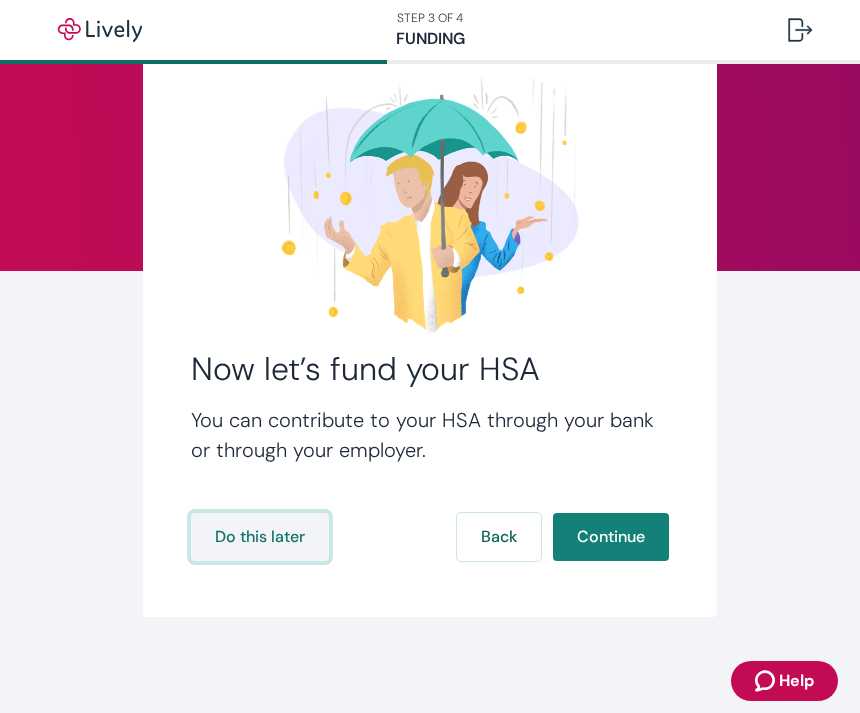 click on "Do this later" at bounding box center (260, 537) 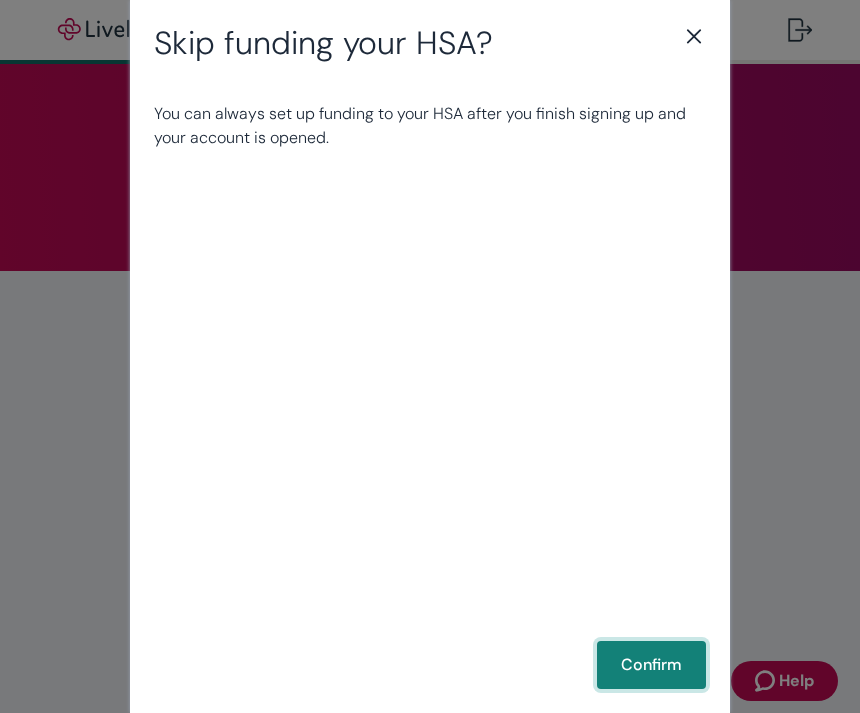 click on "Confirm" at bounding box center (651, 665) 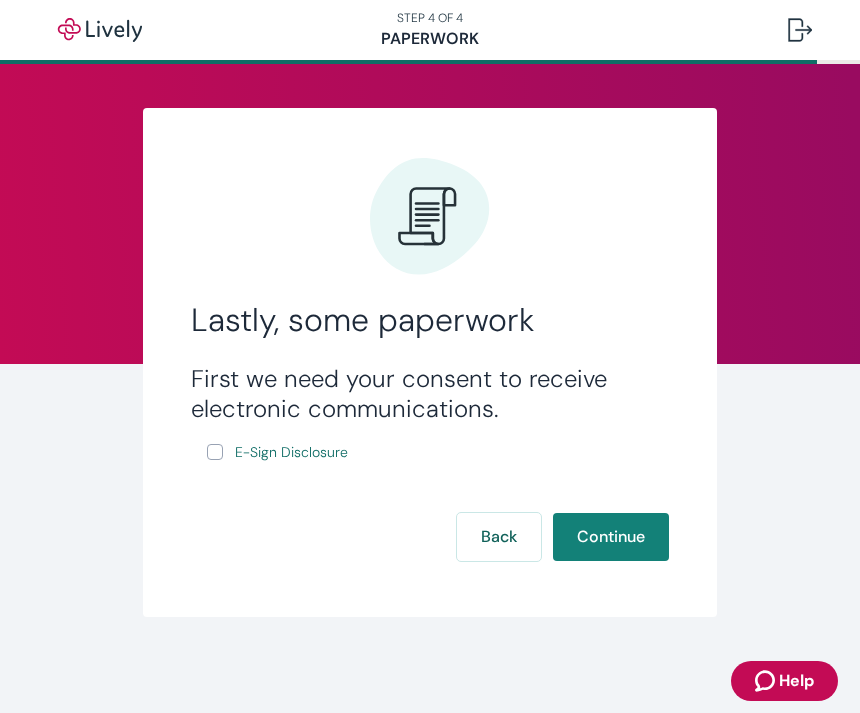 click on "E-Sign Disclosure" at bounding box center [215, 452] 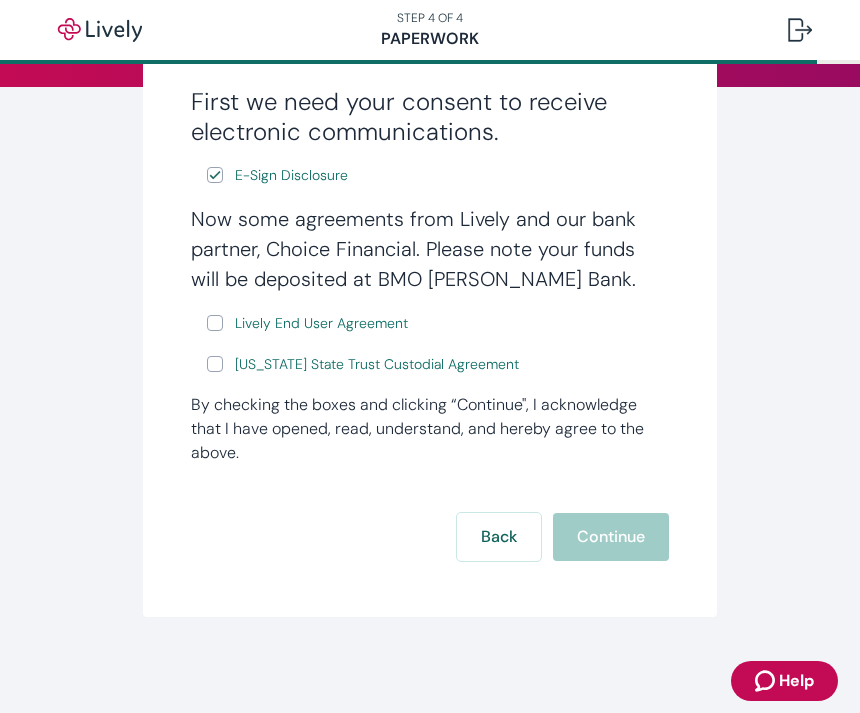 scroll, scrollTop: 277, scrollLeft: 0, axis: vertical 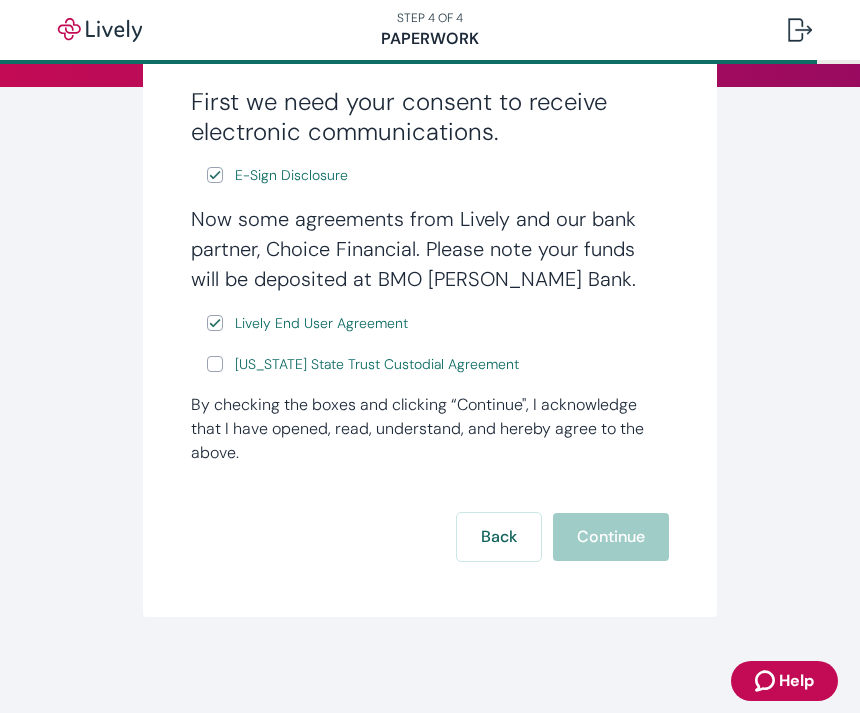 click on "[US_STATE] State Trust Custodial Agreement" at bounding box center (215, 364) 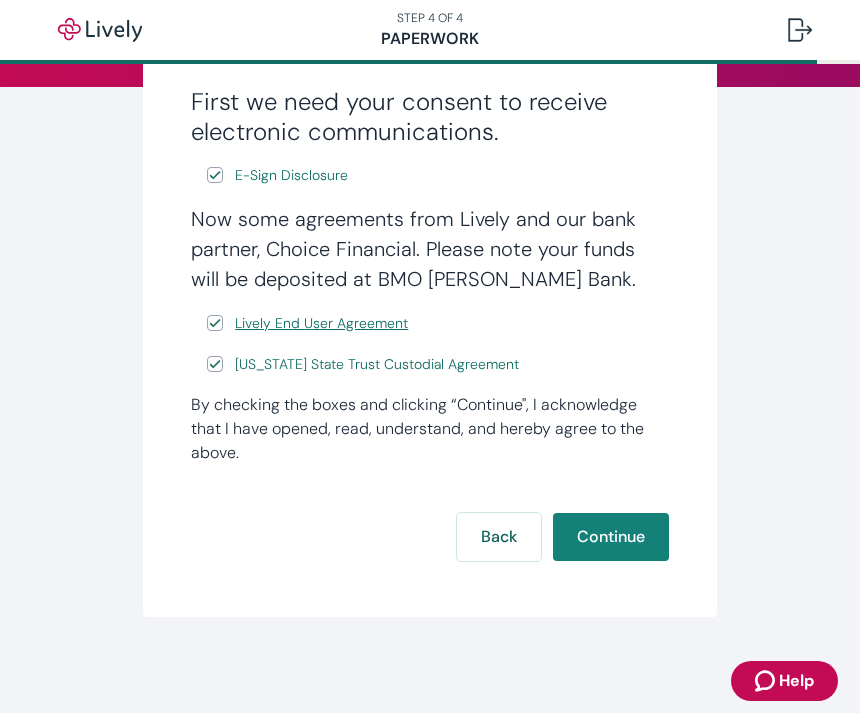 click on "Lively End User Agreement" at bounding box center (321, 323) 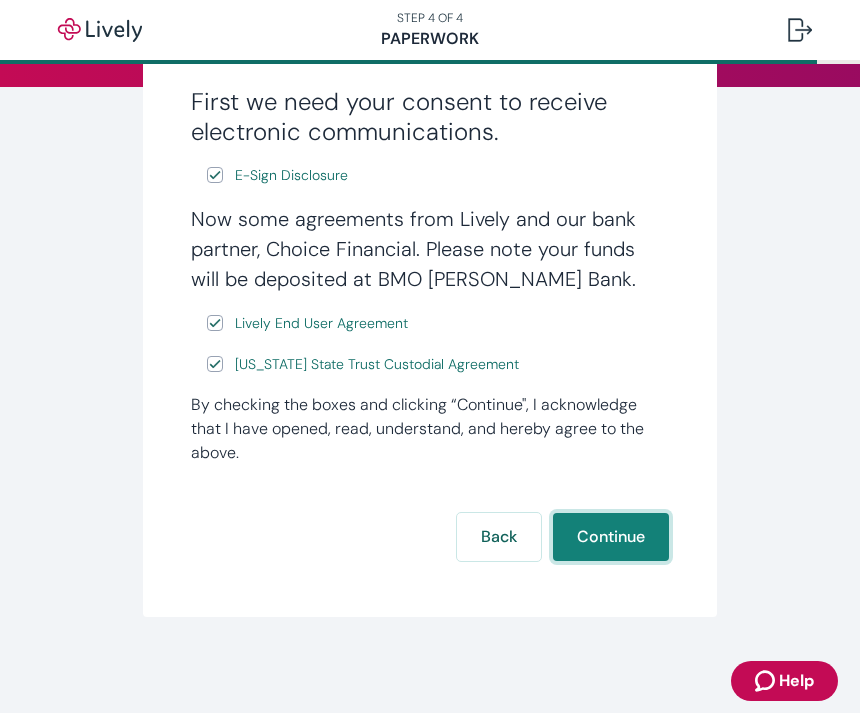 click on "Continue" at bounding box center (611, 537) 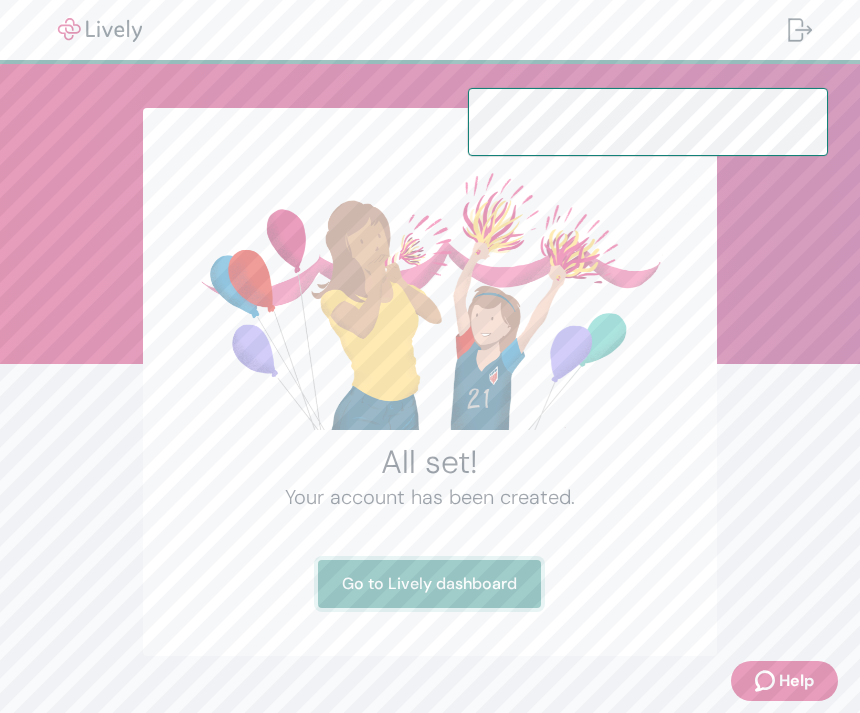 click on "Go to Lively dashboard" at bounding box center [429, 584] 